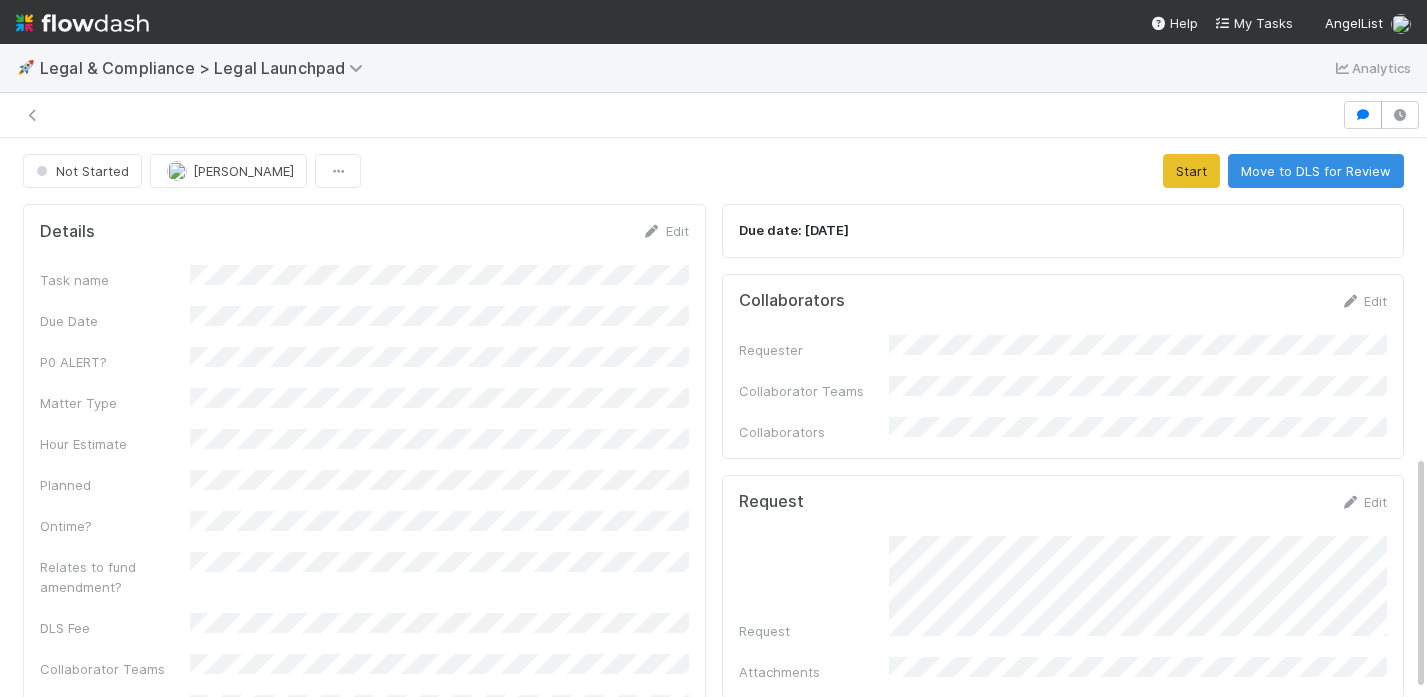 scroll, scrollTop: 0, scrollLeft: 0, axis: both 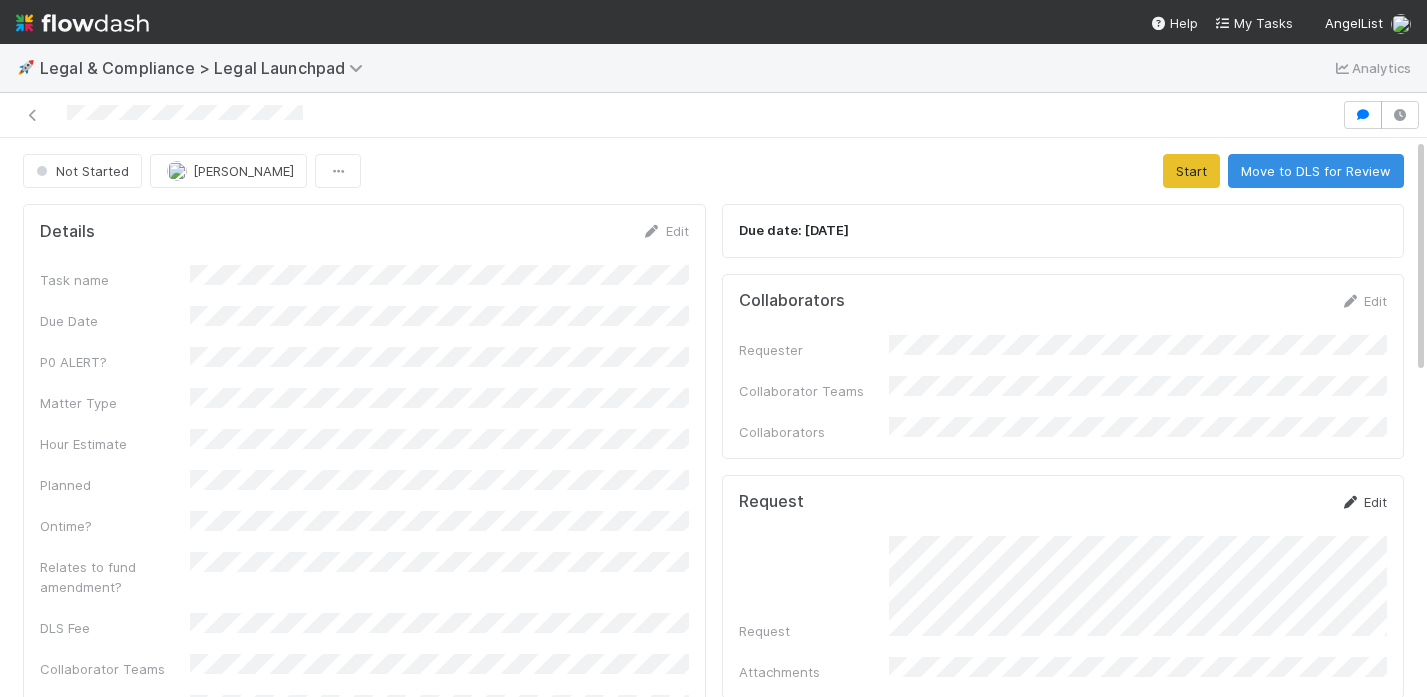 click on "Edit" at bounding box center [1363, 502] 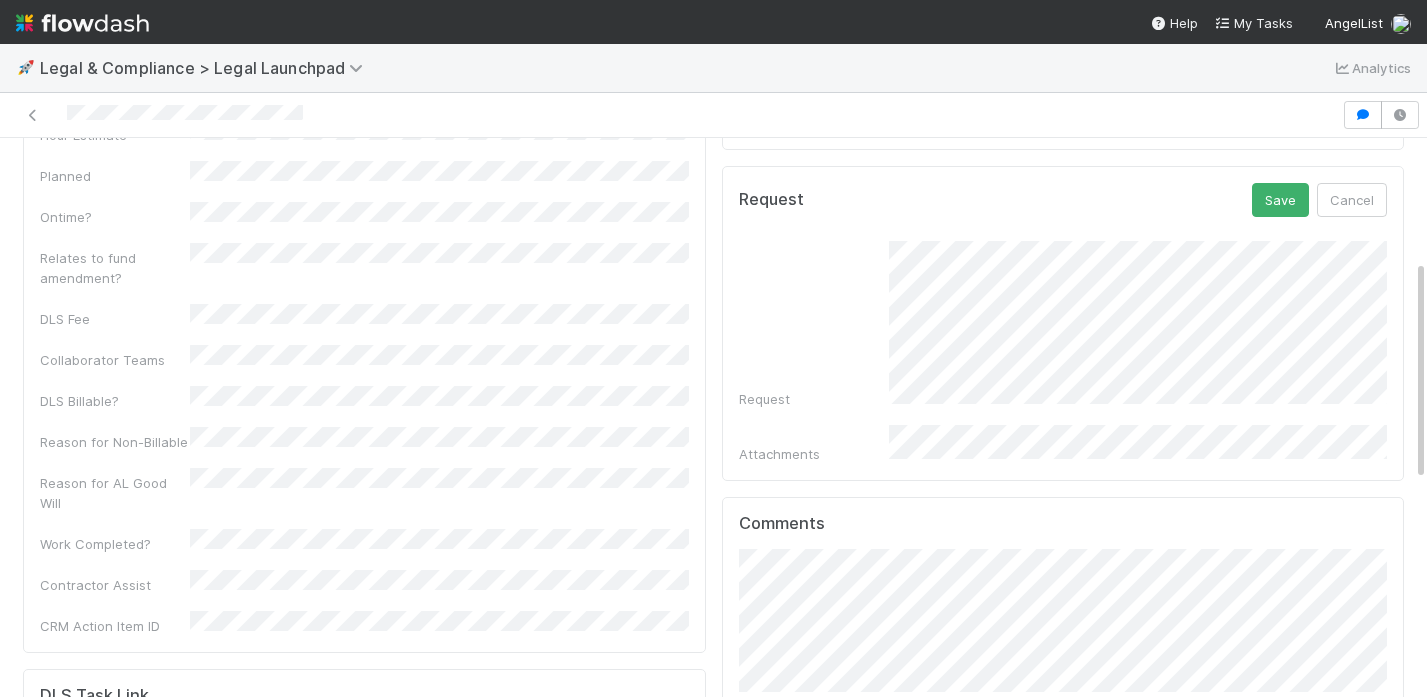 scroll, scrollTop: 308, scrollLeft: 0, axis: vertical 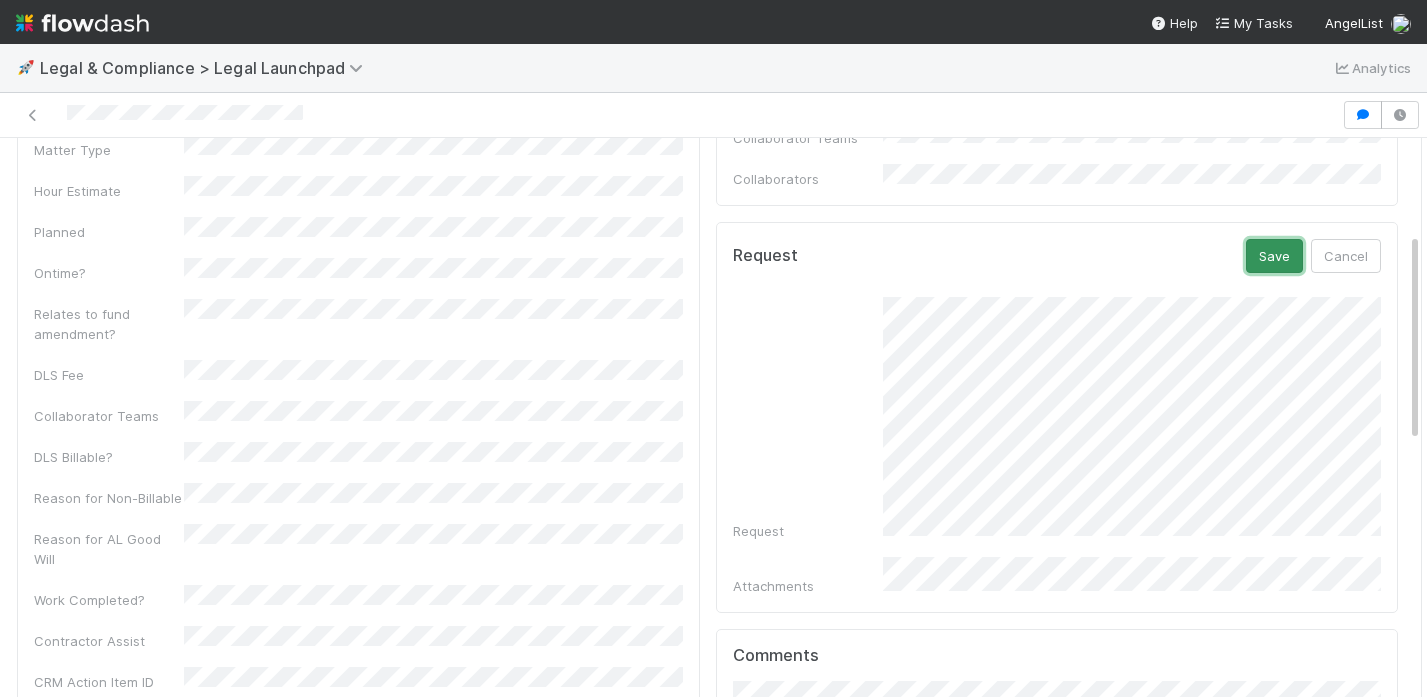 click on "Save" at bounding box center (1274, 256) 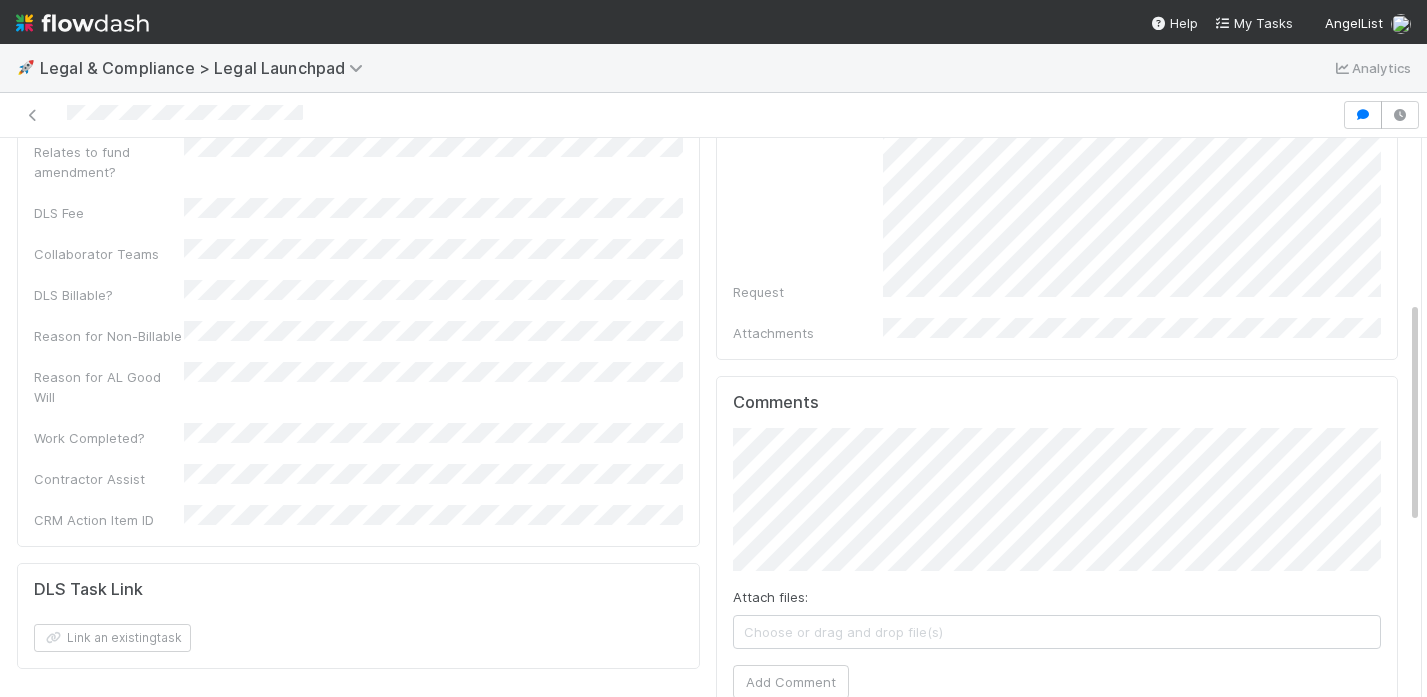 scroll, scrollTop: 418, scrollLeft: 0, axis: vertical 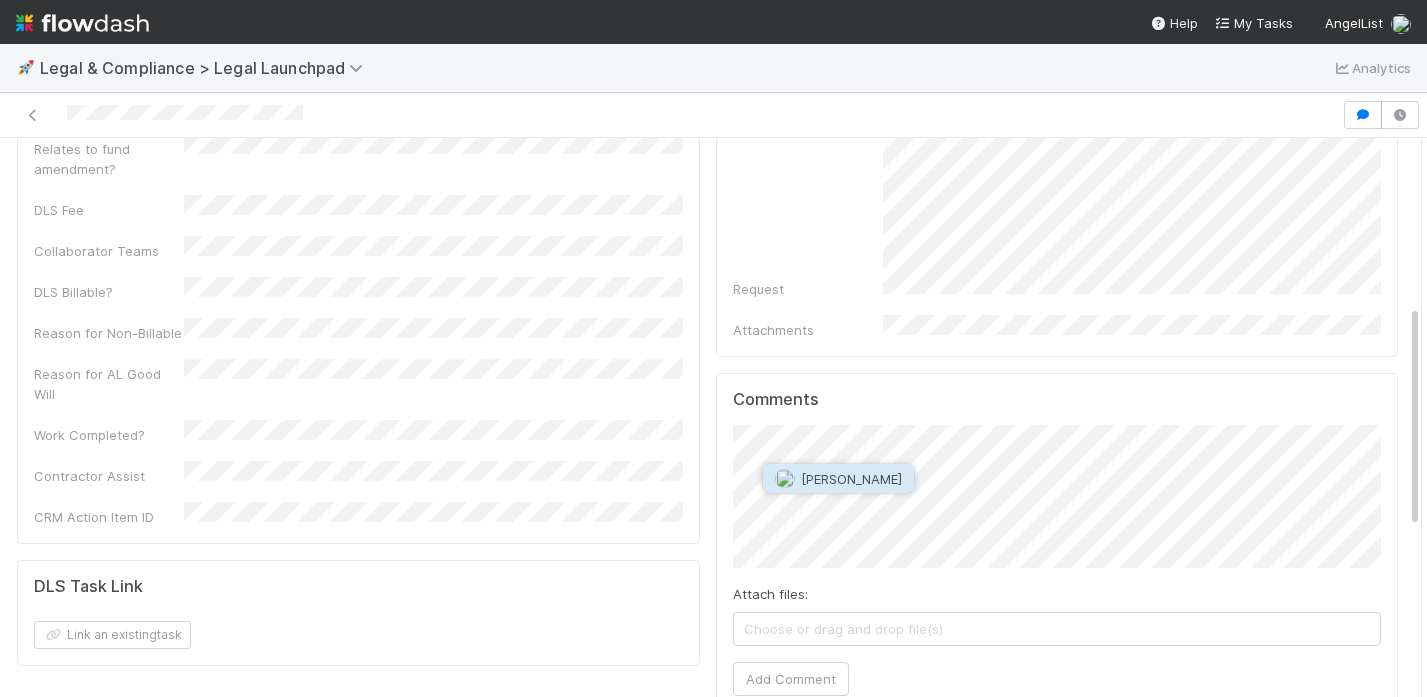 click on "Archit Dhar" at bounding box center (851, 479) 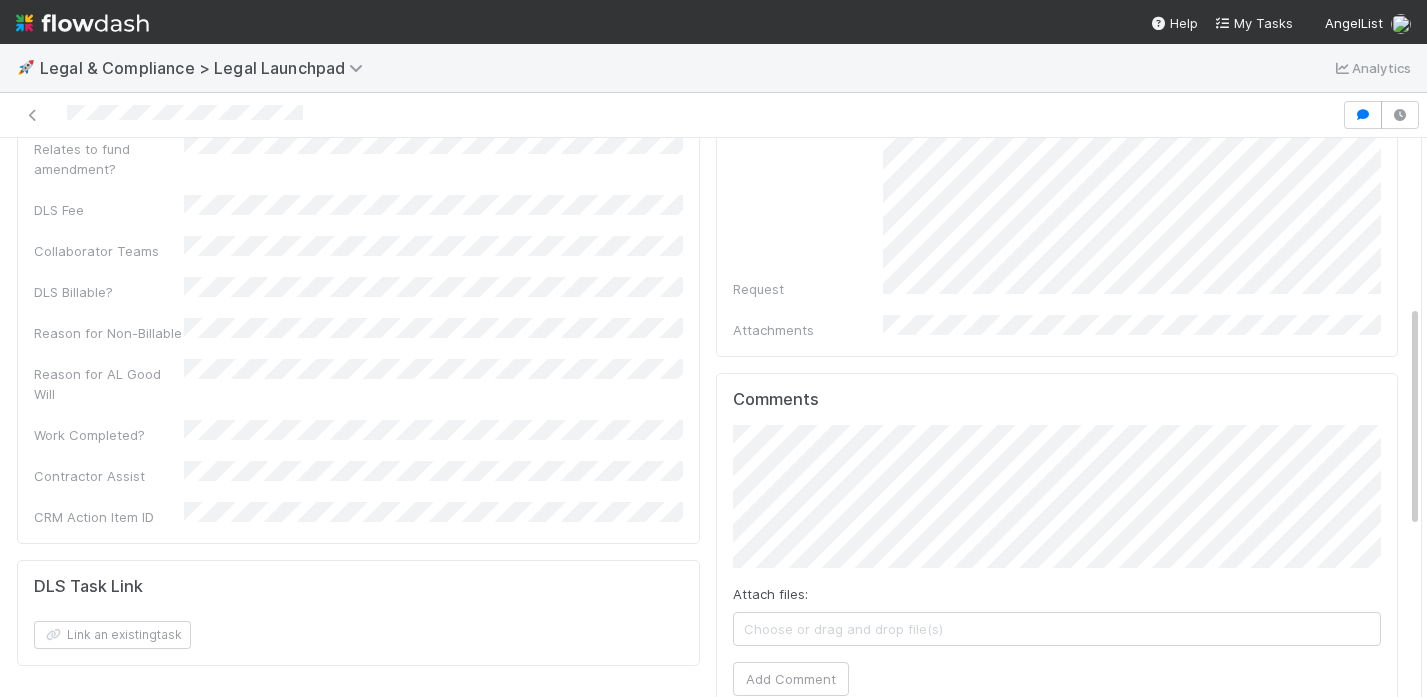 scroll, scrollTop: 0, scrollLeft: 0, axis: both 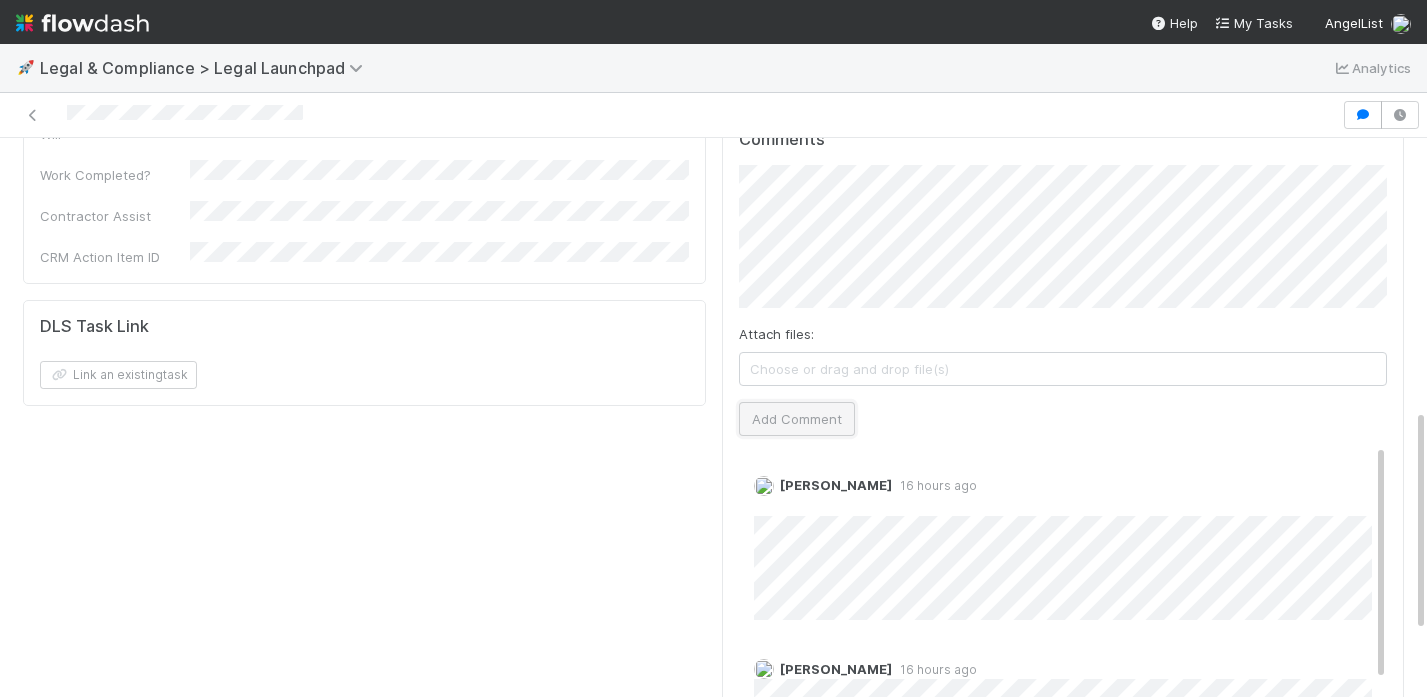 click on "Add Comment" at bounding box center [797, 419] 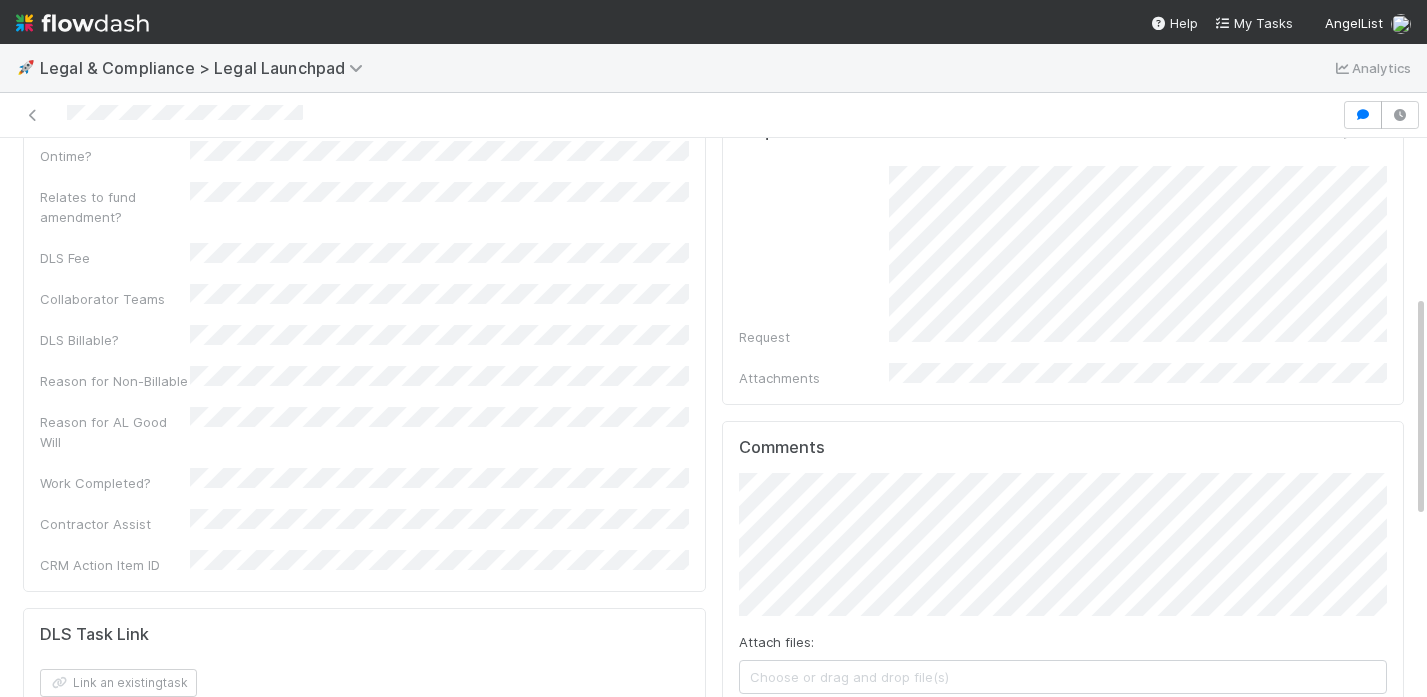 scroll, scrollTop: 392, scrollLeft: 0, axis: vertical 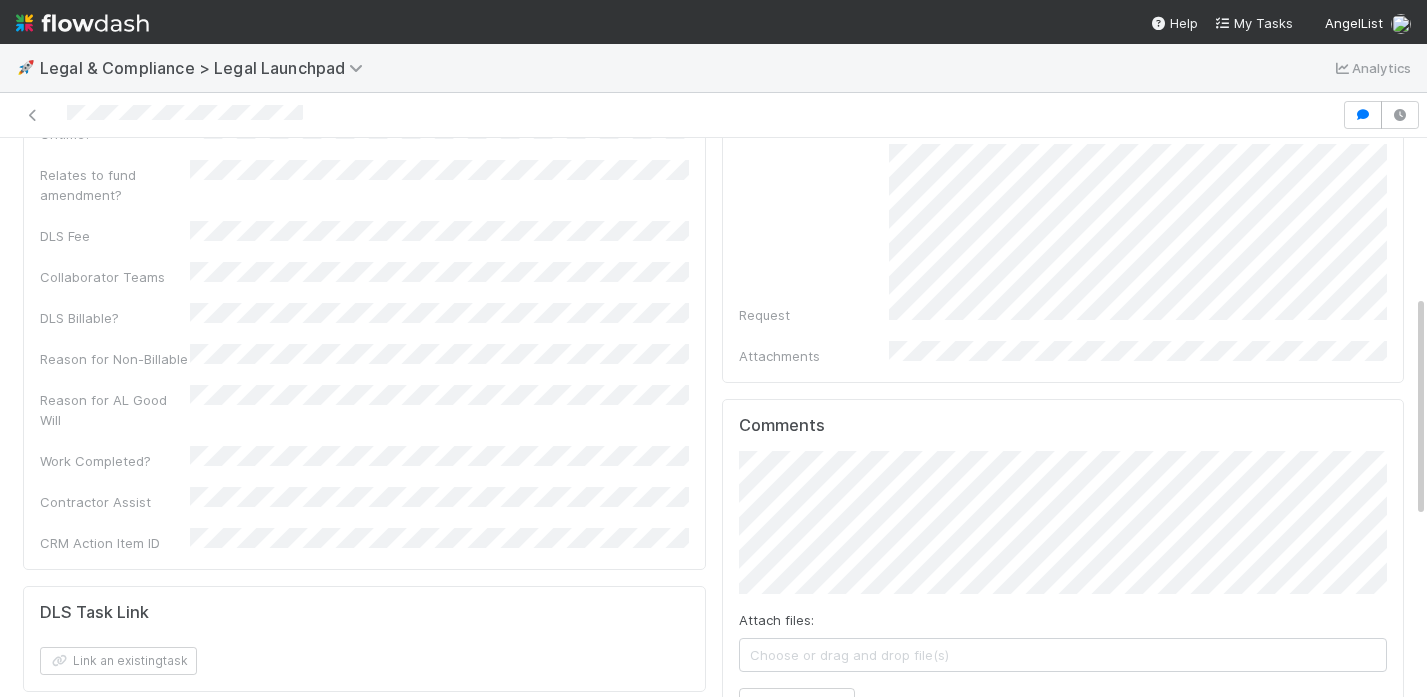 click on "🚀 Legal & Compliance > Legal Launchpad Analytics" at bounding box center (713, 68) 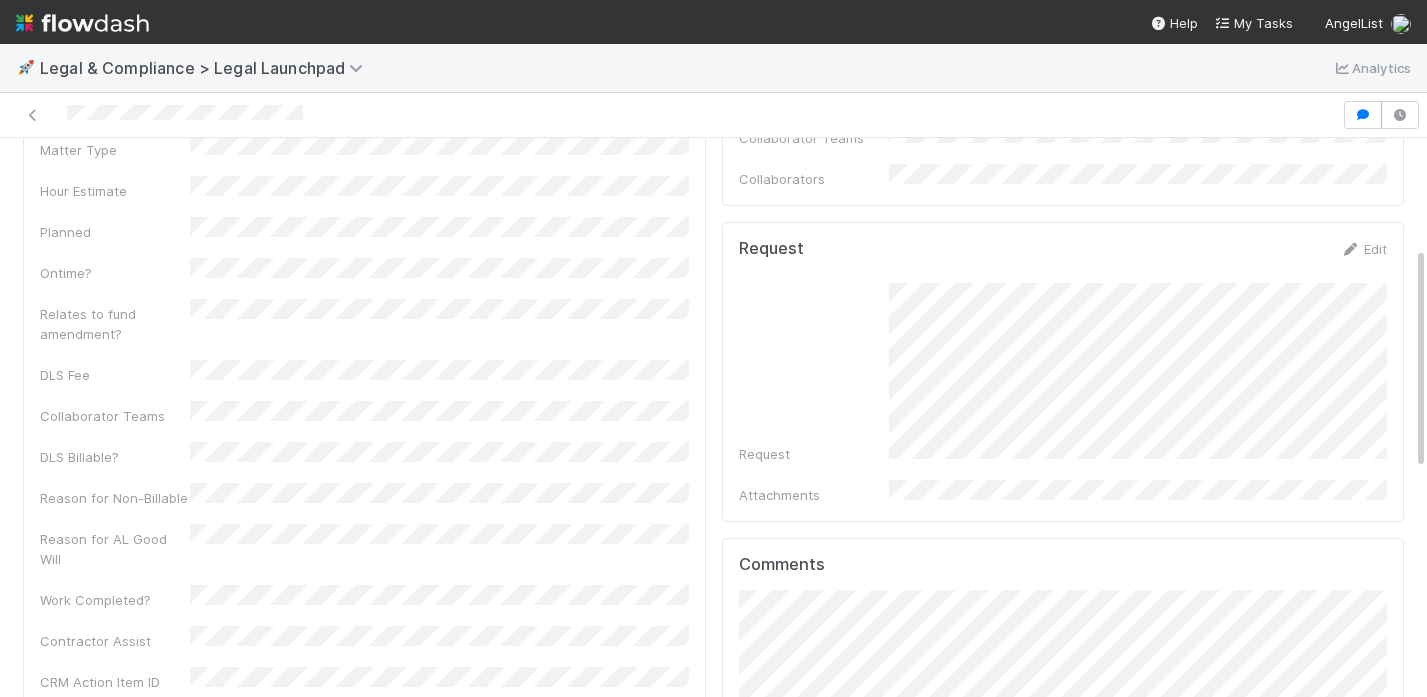 scroll, scrollTop: 204, scrollLeft: 0, axis: vertical 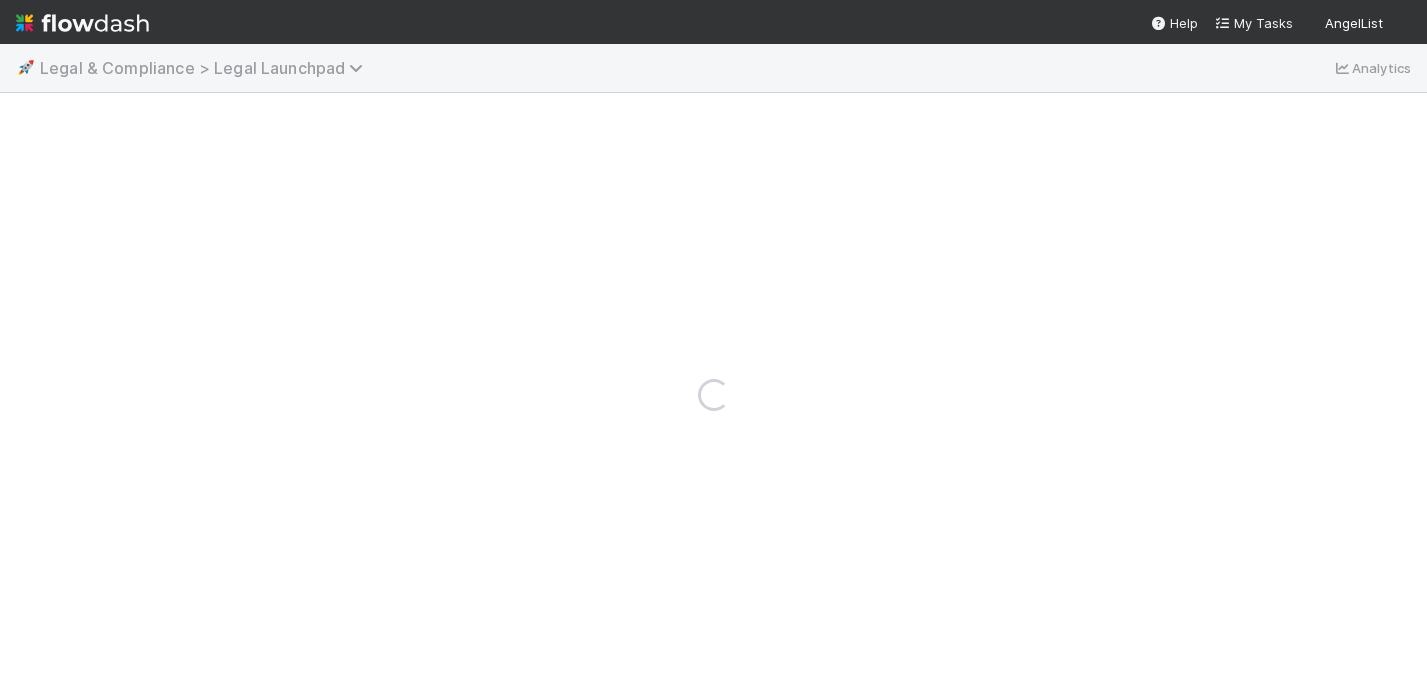 click on "Legal & Compliance > Legal Launchpad" at bounding box center [206, 68] 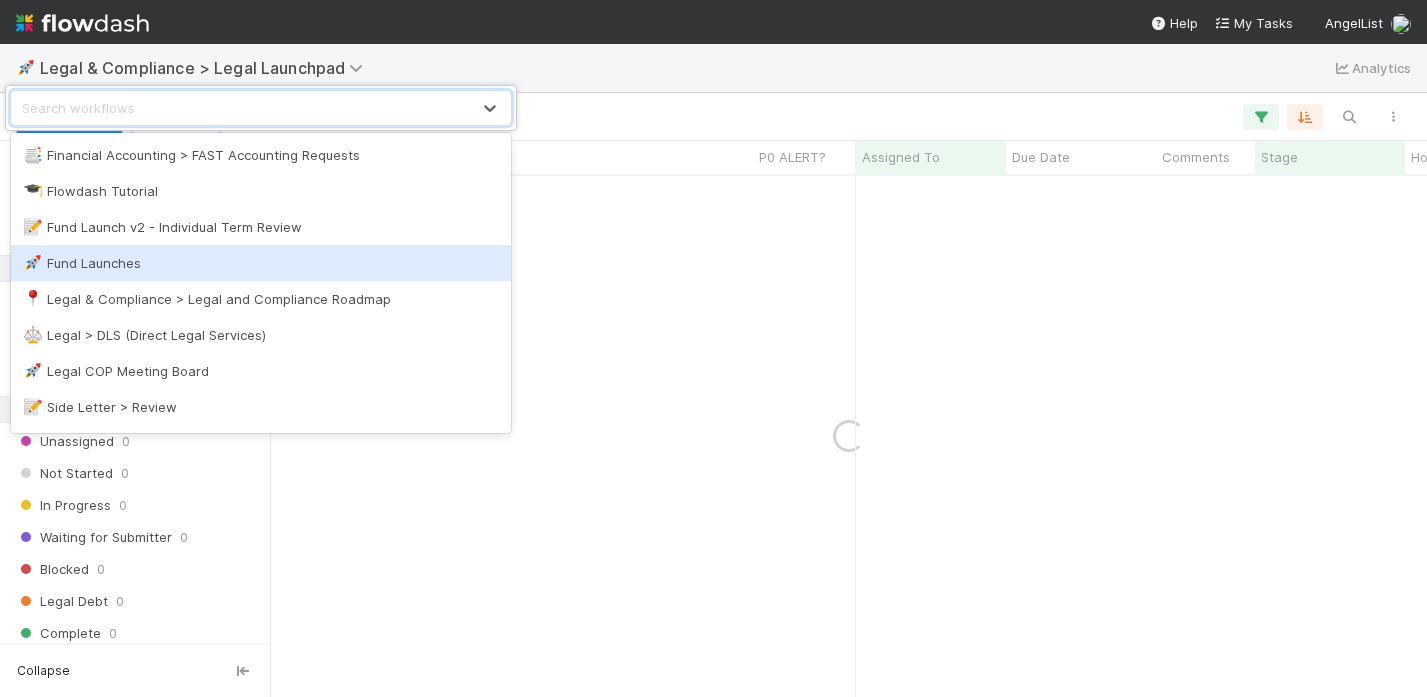 scroll, scrollTop: 4, scrollLeft: 0, axis: vertical 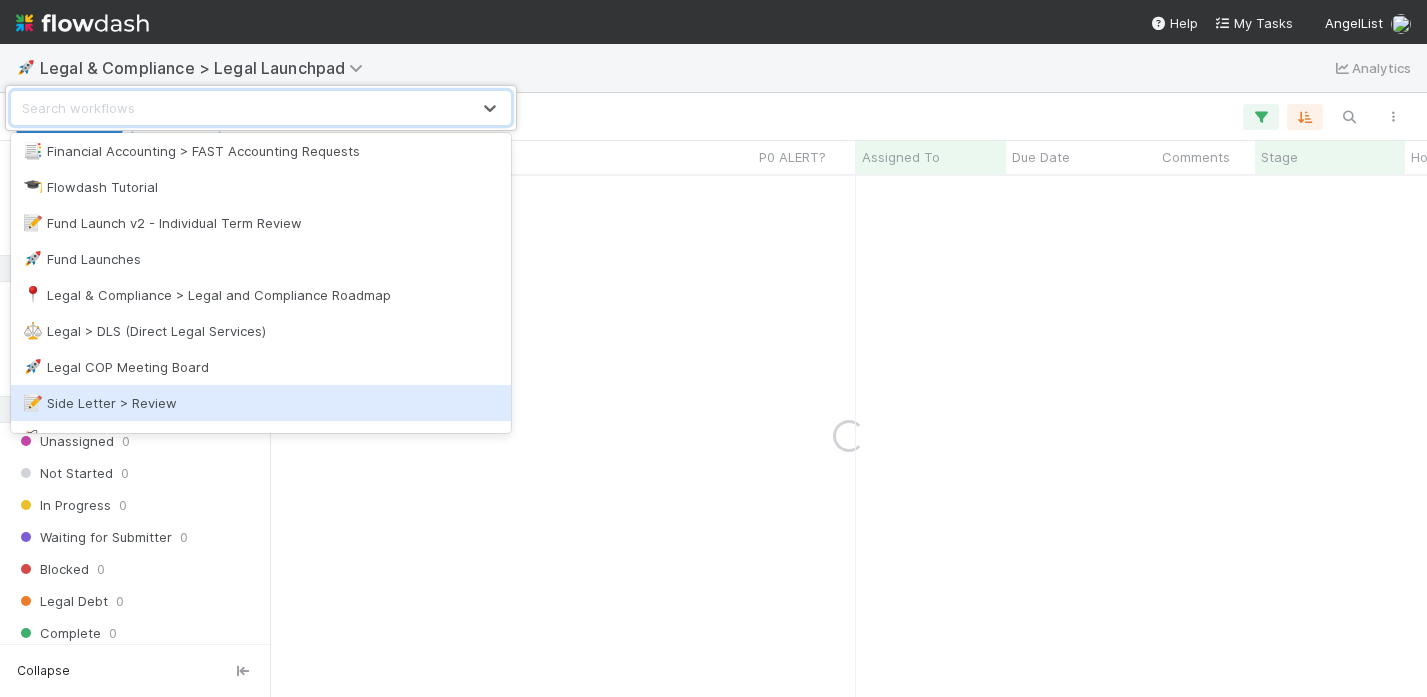 click on "📝 Side Letter > Review" at bounding box center (261, 403) 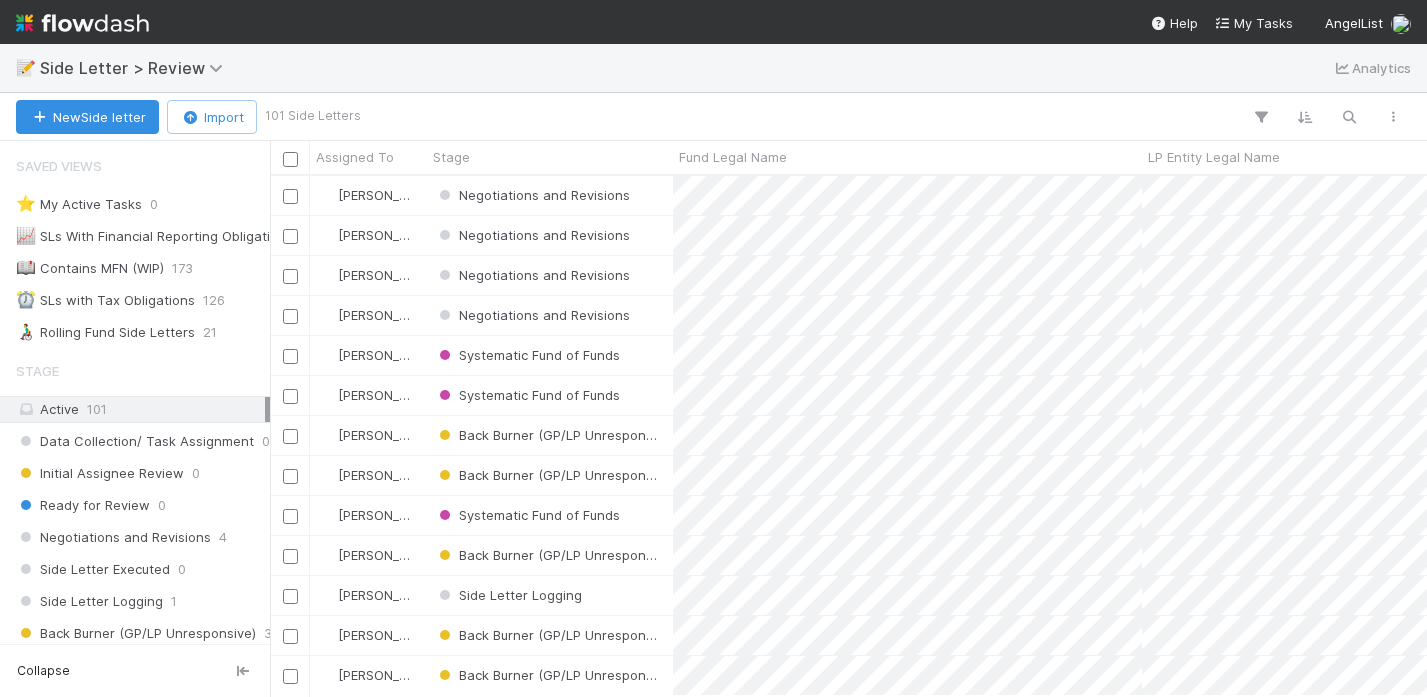 scroll, scrollTop: 0, scrollLeft: 1, axis: horizontal 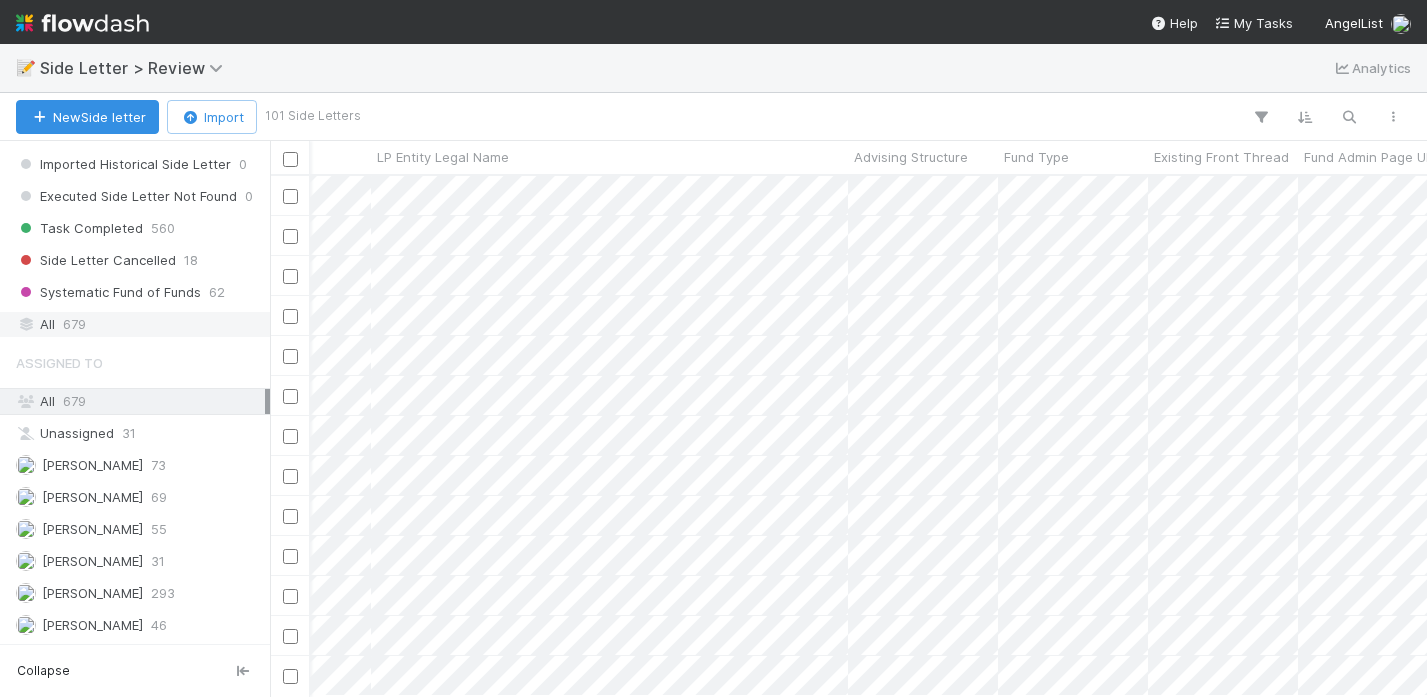 click on "All 679" at bounding box center [140, 324] 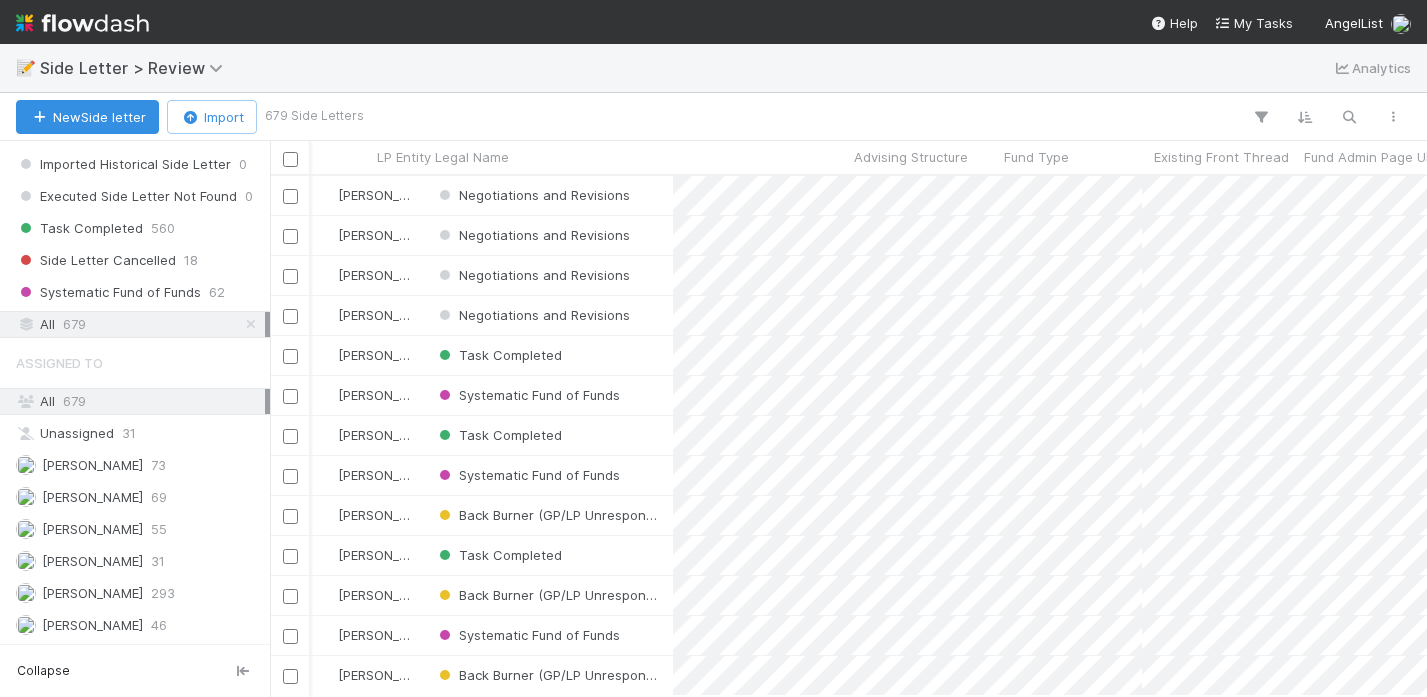 scroll, scrollTop: 0, scrollLeft: 771, axis: horizontal 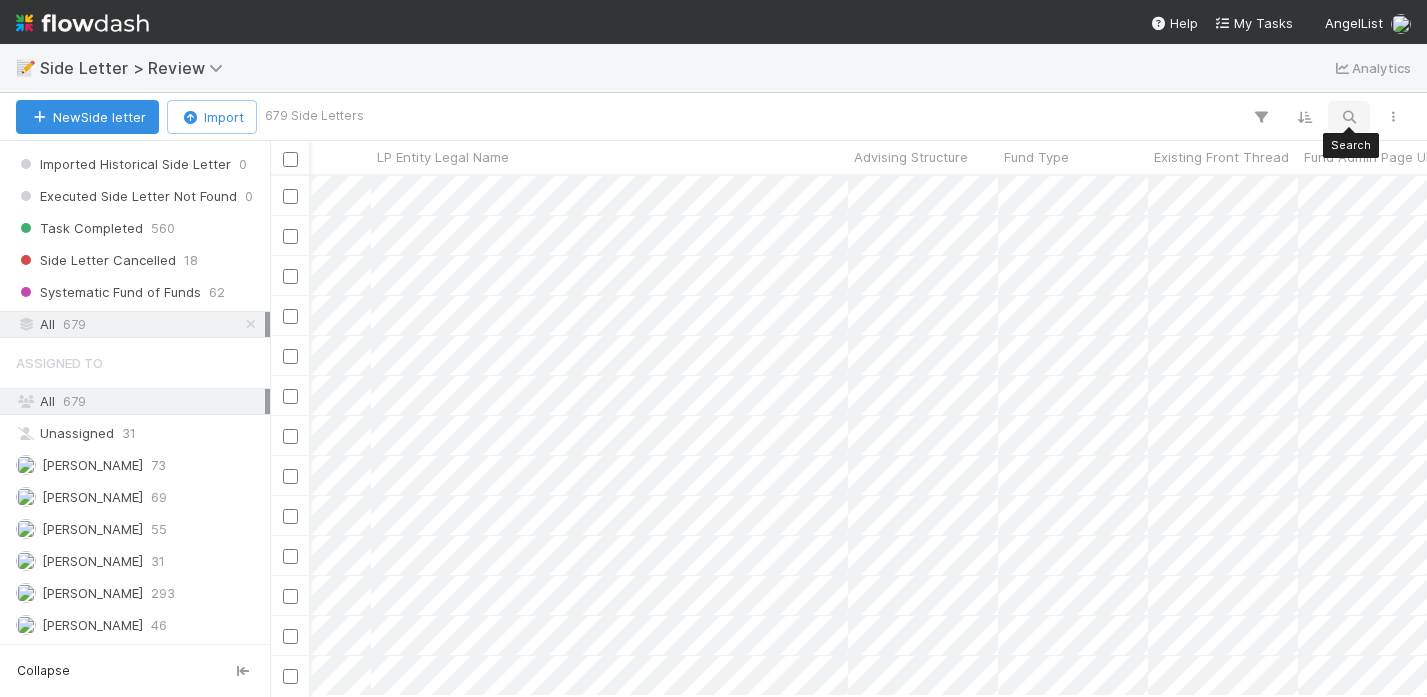 click at bounding box center [1349, 117] 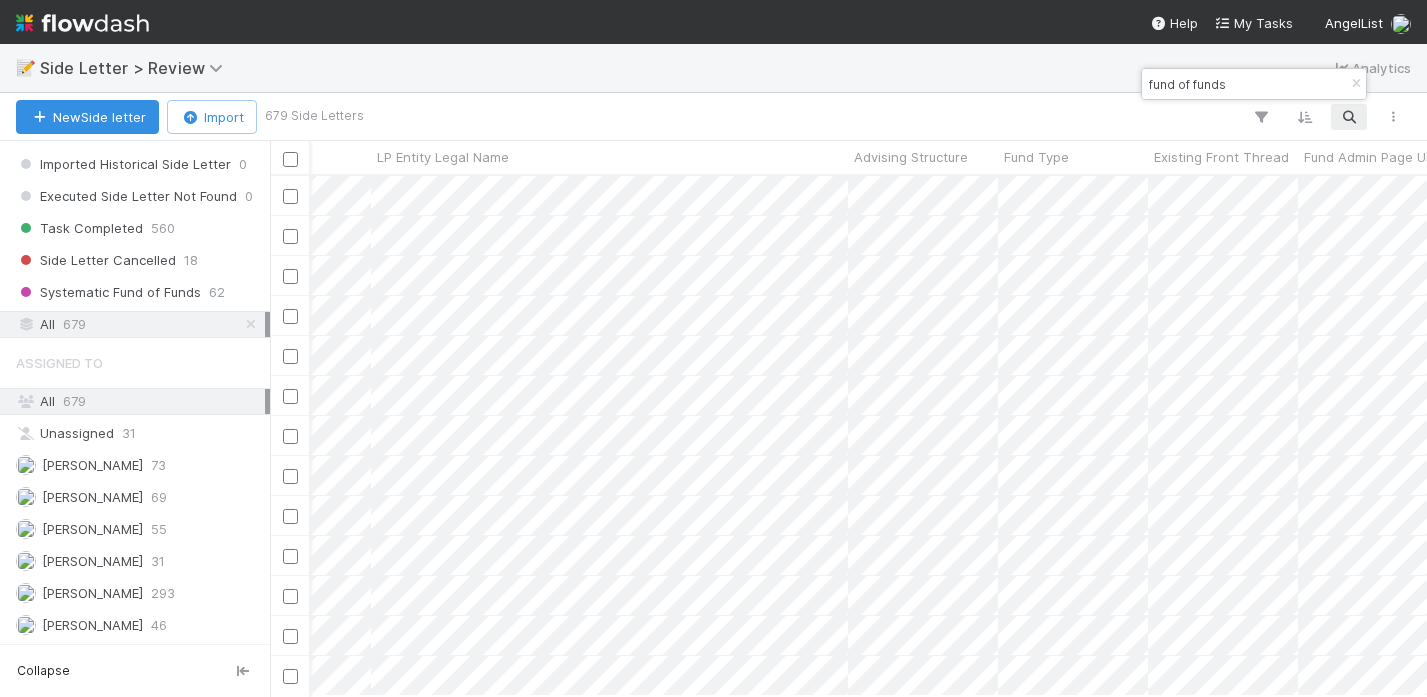 type on "fund of funds" 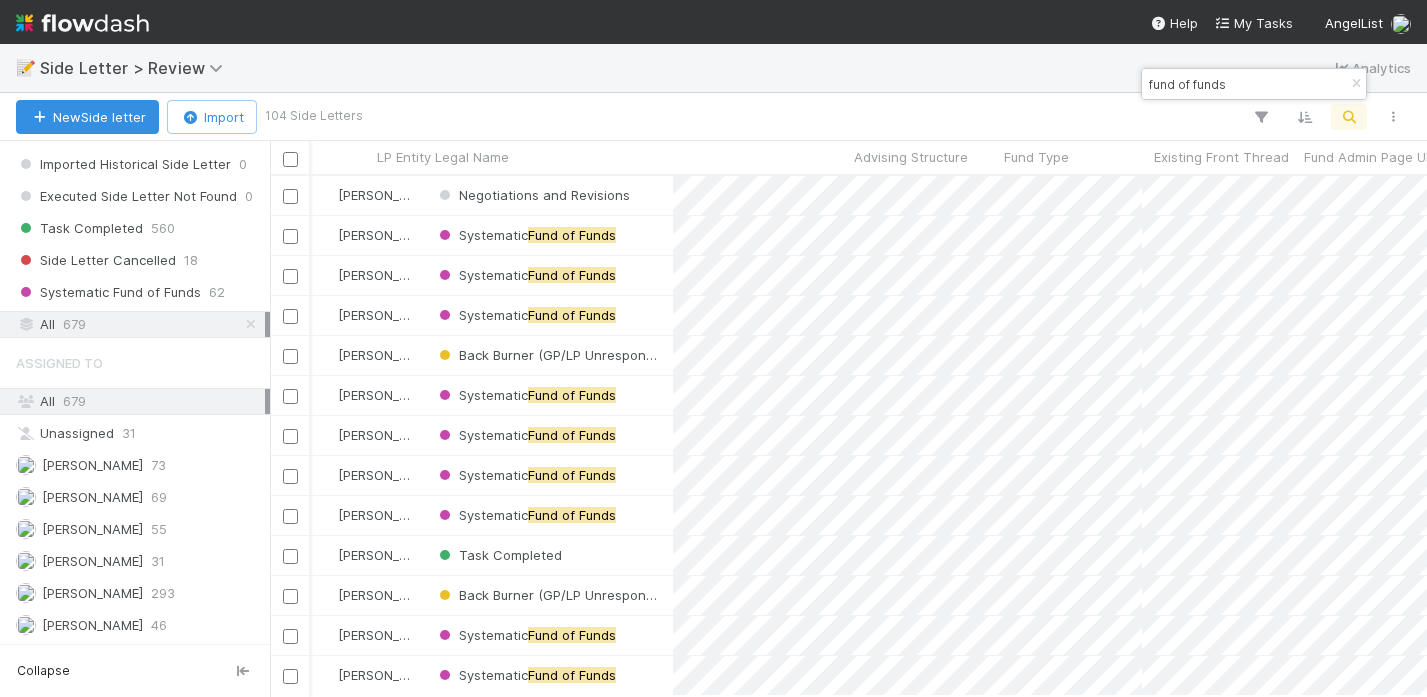 scroll, scrollTop: 0, scrollLeft: 771, axis: horizontal 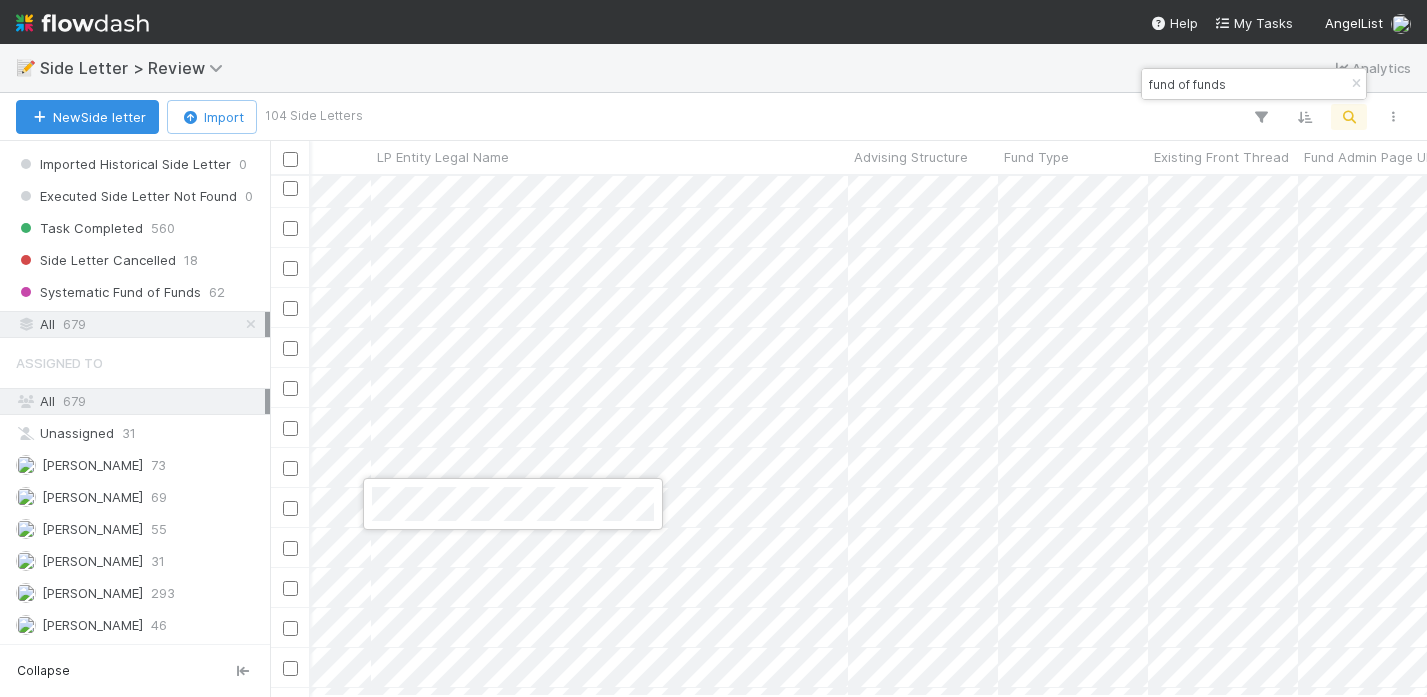 click at bounding box center (713, 348) 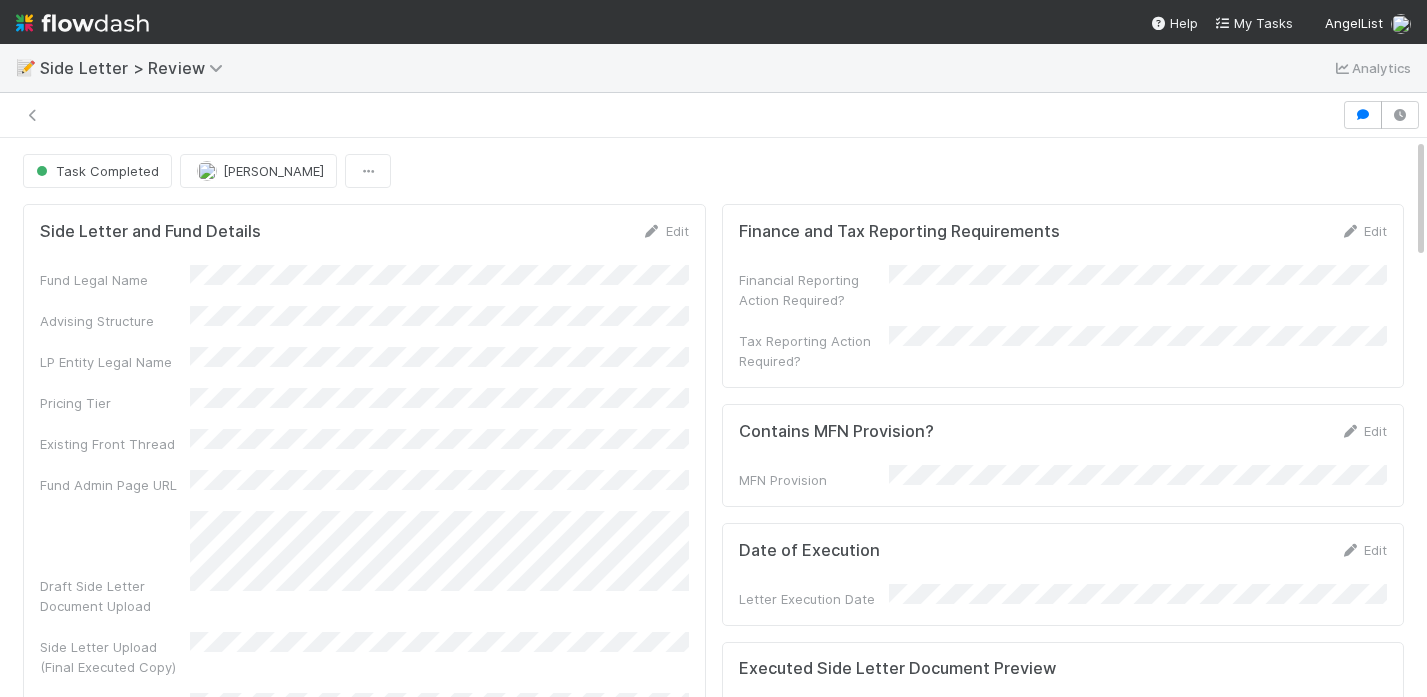 scroll, scrollTop: 0, scrollLeft: 0, axis: both 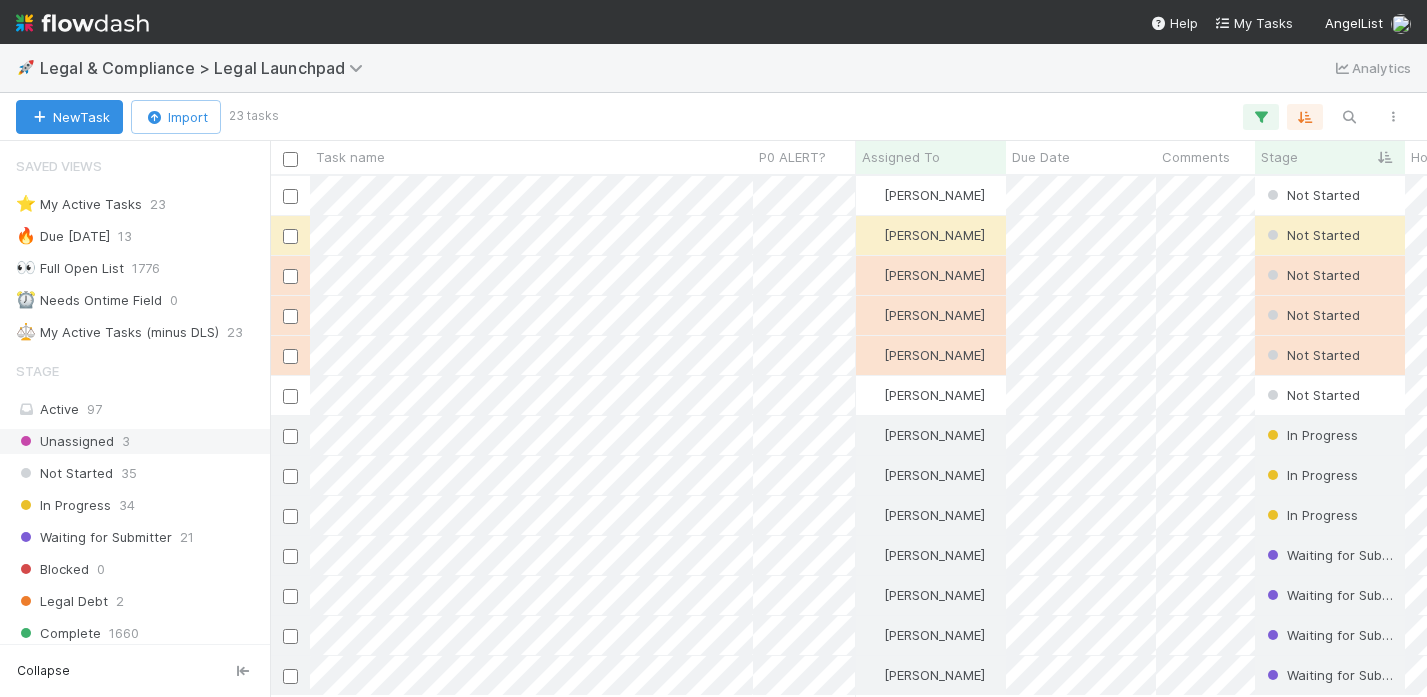 click on "Unassigned   3" at bounding box center [135, 441] 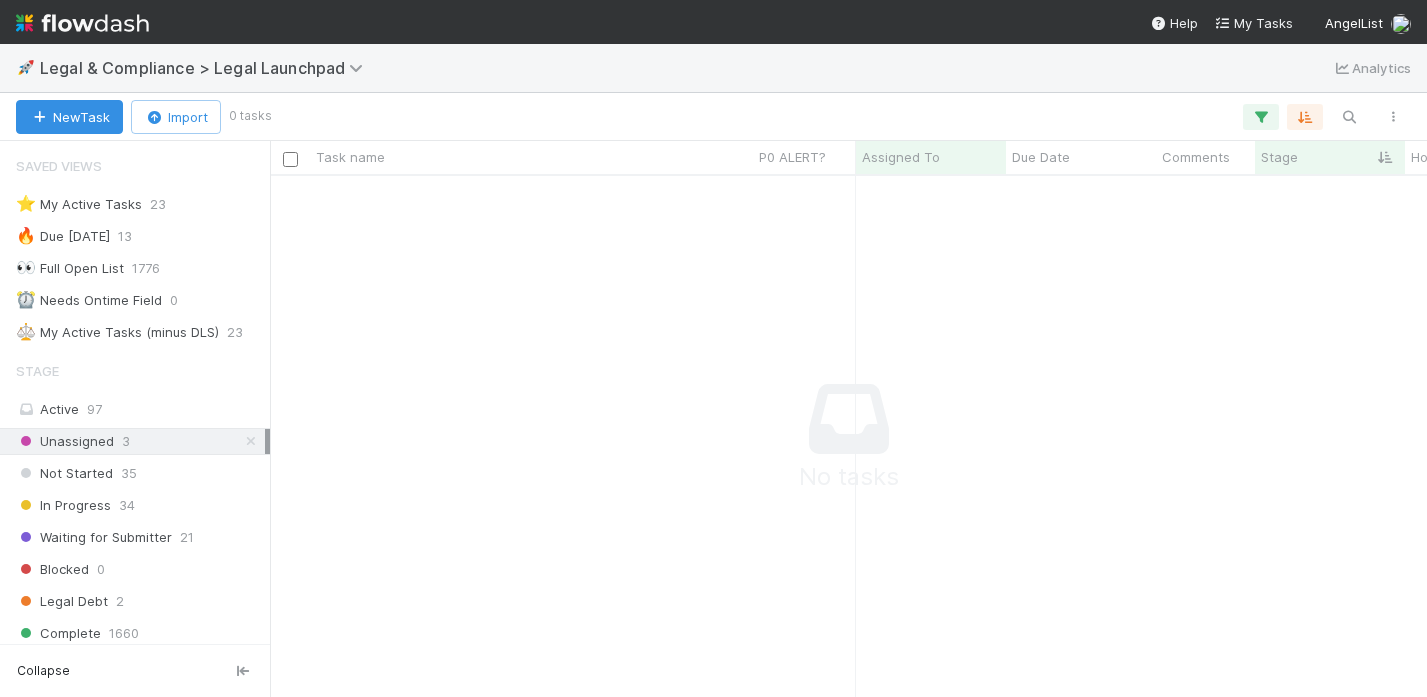 scroll, scrollTop: 0, scrollLeft: 1, axis: horizontal 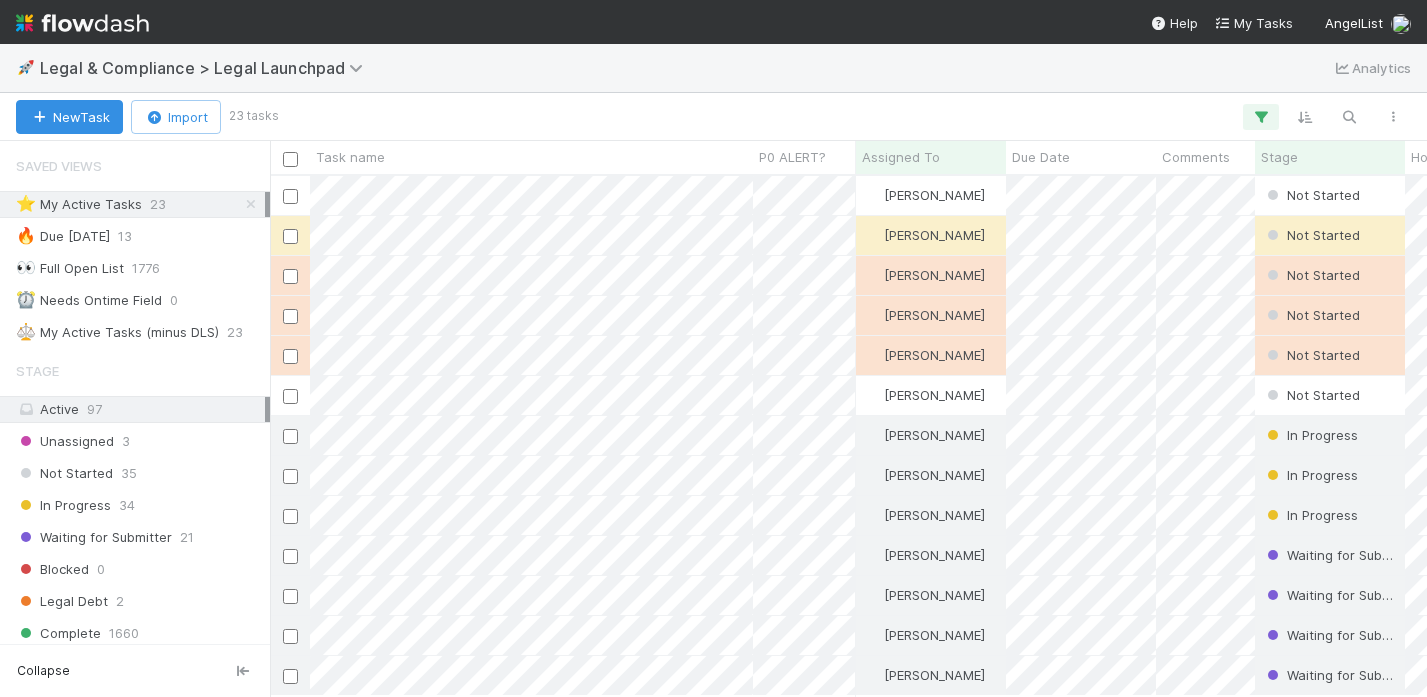 click on "Saved Views   ⭐ My Active Tasks 23     🔥 Due Tomorrow 13     👀 Full Open List 1776     ⏰ Needs Ontime Field 0     ⚖️ My Active Tasks (minus DLS) 23" at bounding box center [135, 246] 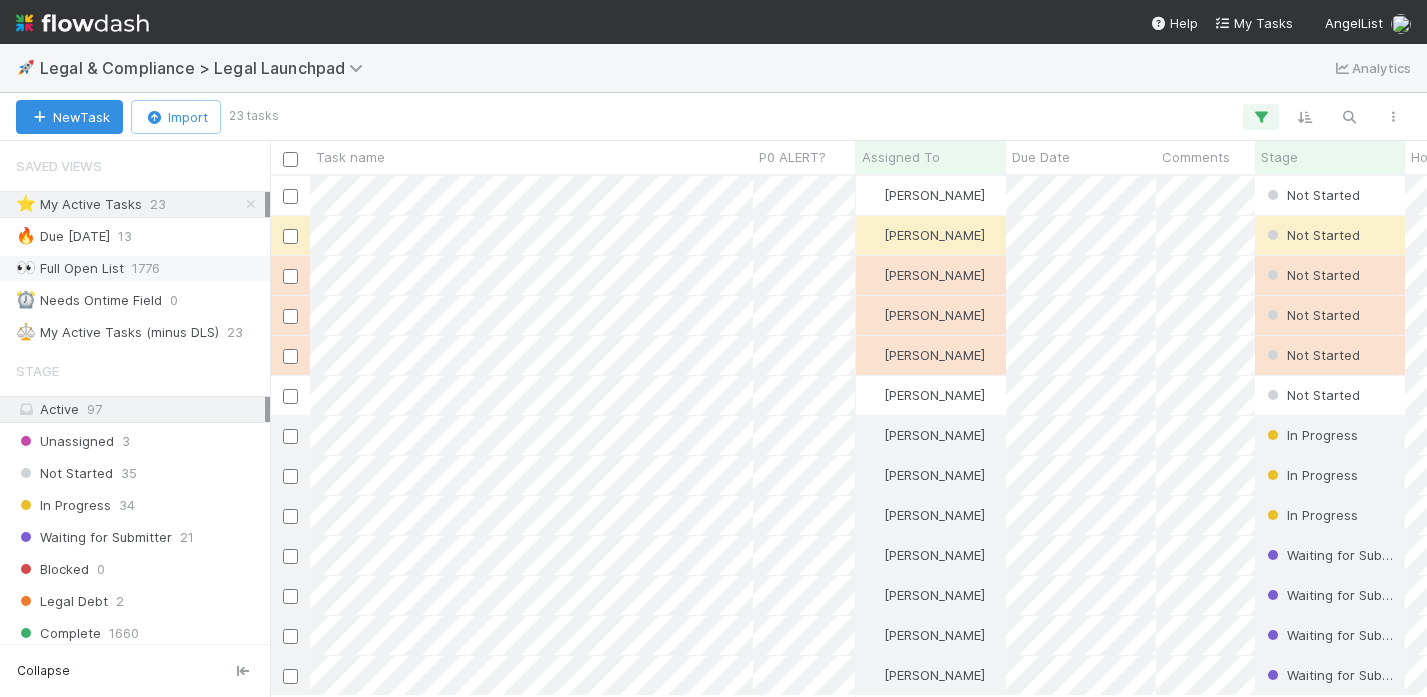 click on "👀 Full Open List 1776" at bounding box center [140, 268] 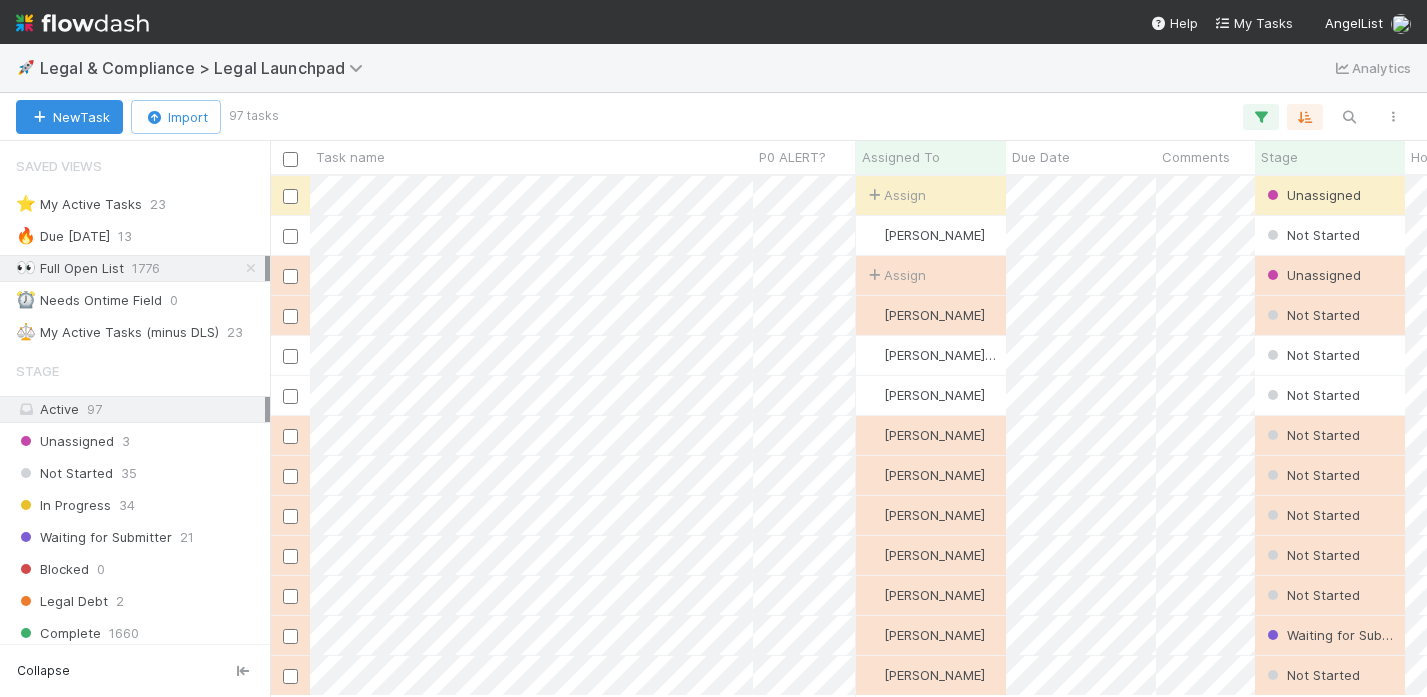 scroll, scrollTop: 0, scrollLeft: 1, axis: horizontal 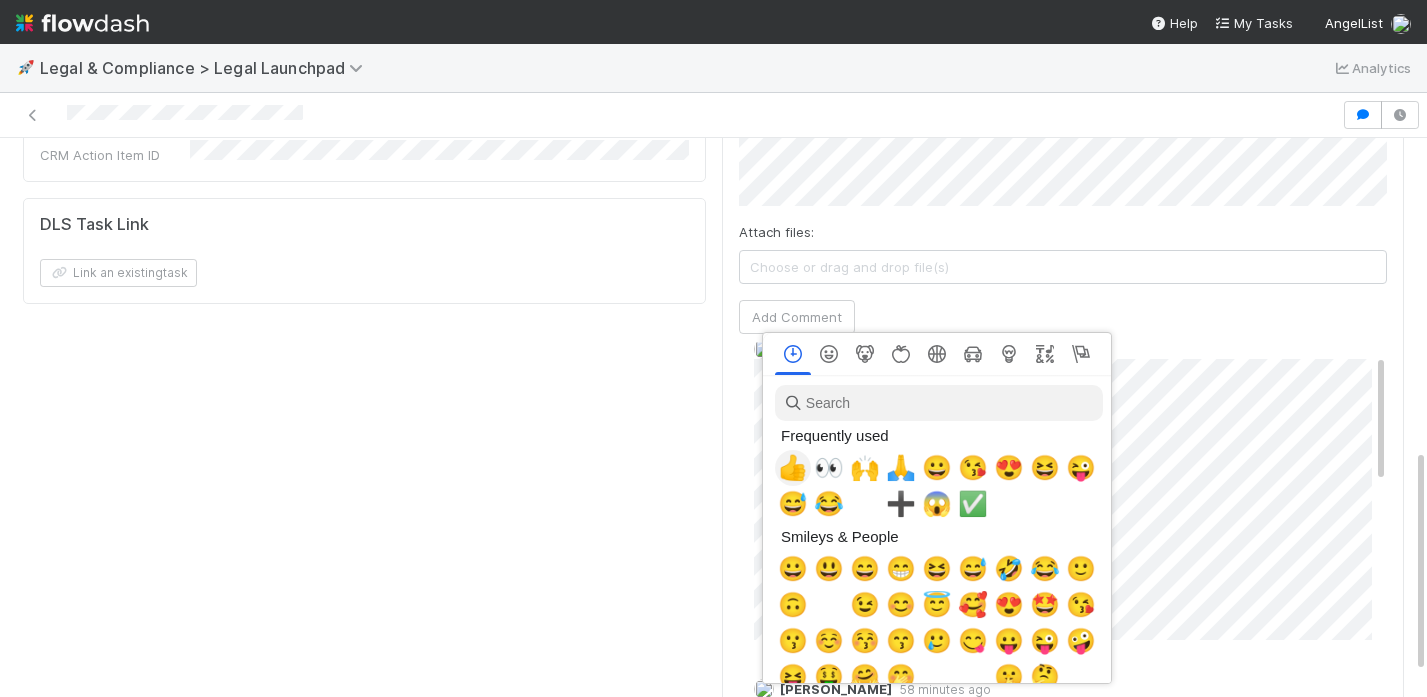 click on "👍" at bounding box center [793, 468] 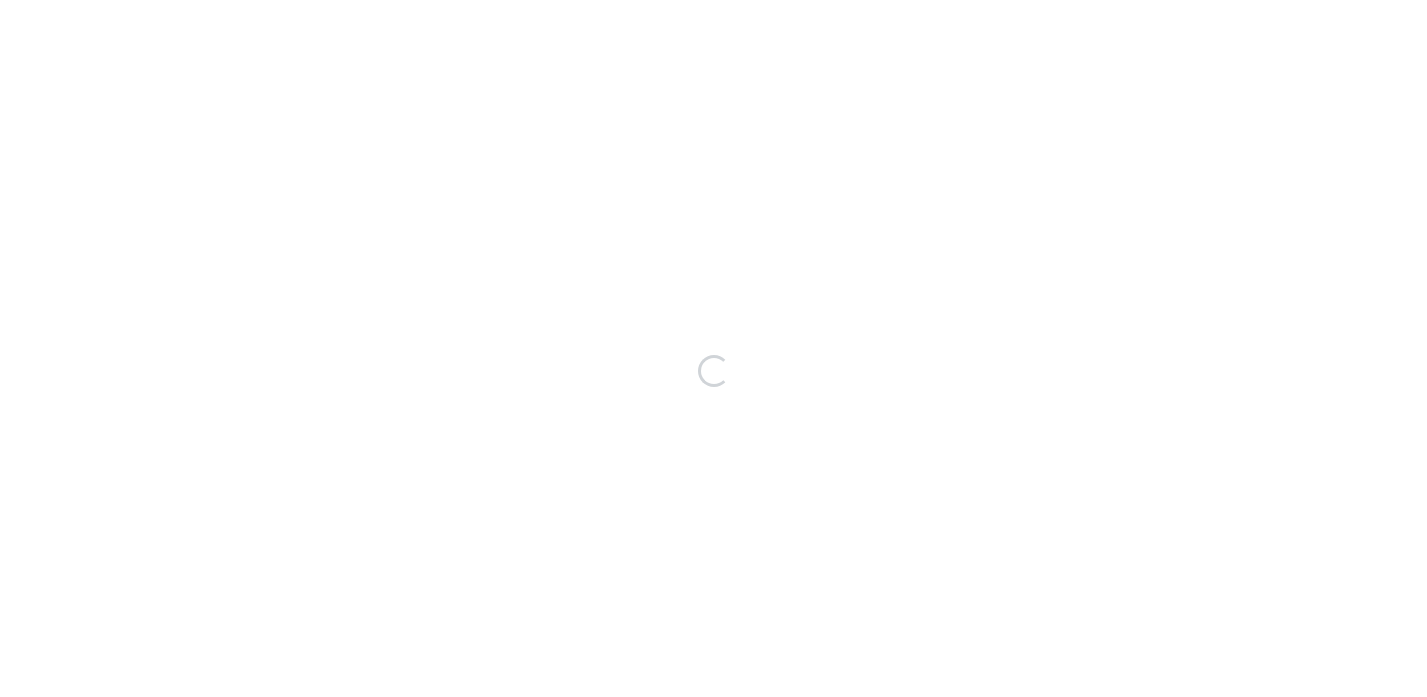 scroll, scrollTop: 0, scrollLeft: 0, axis: both 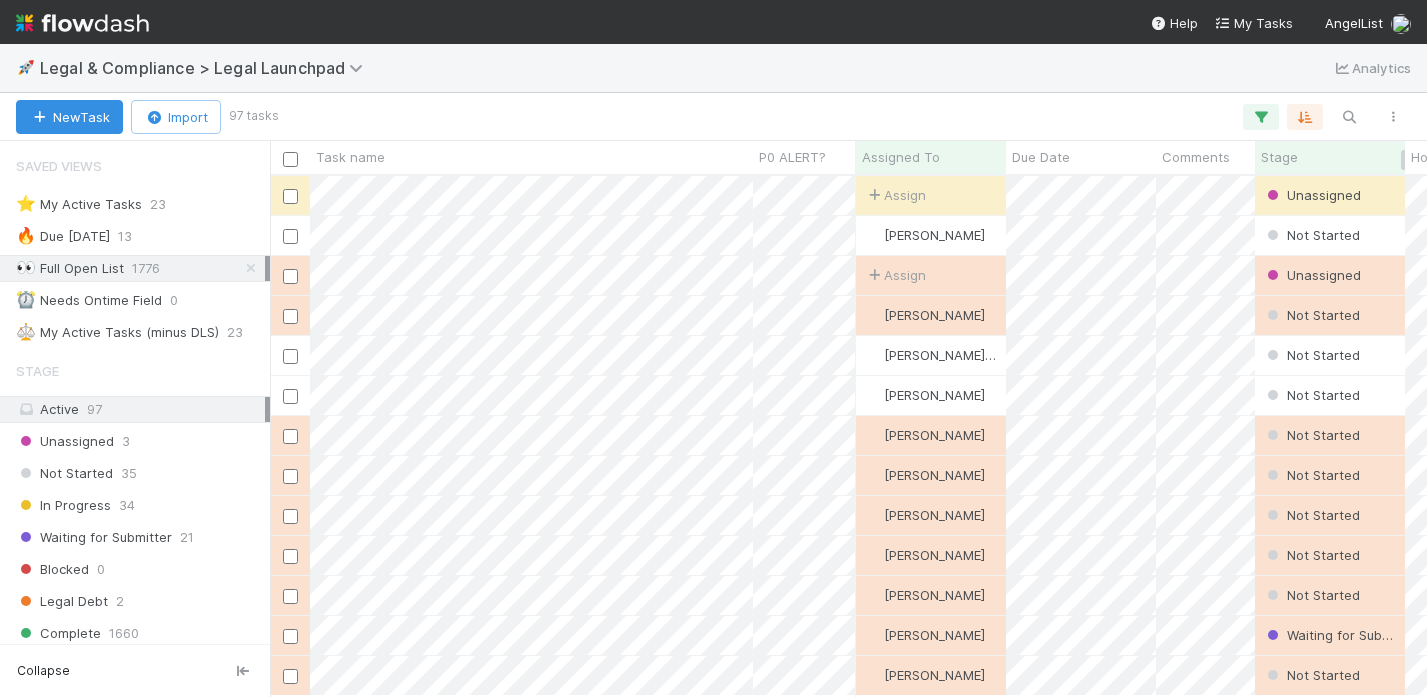click on "Stage" at bounding box center [1279, 157] 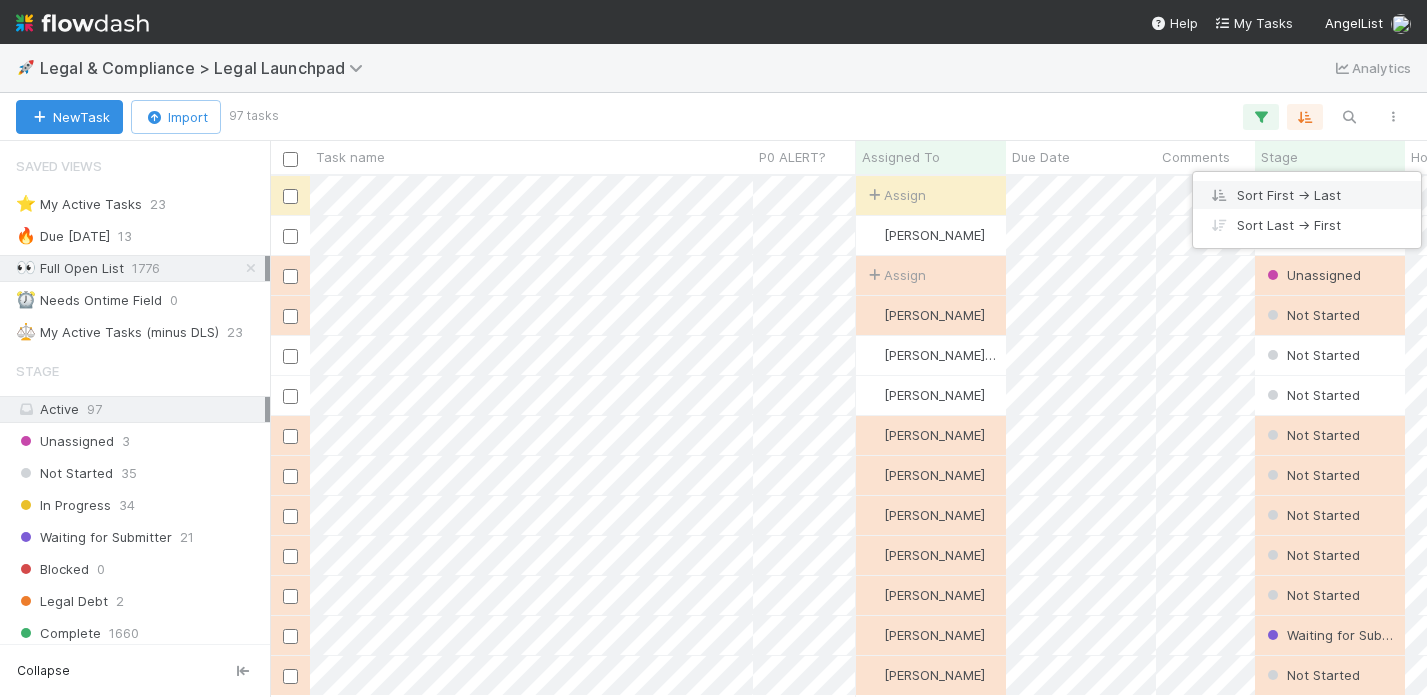 click on "Sort First → Last" at bounding box center (1307, 195) 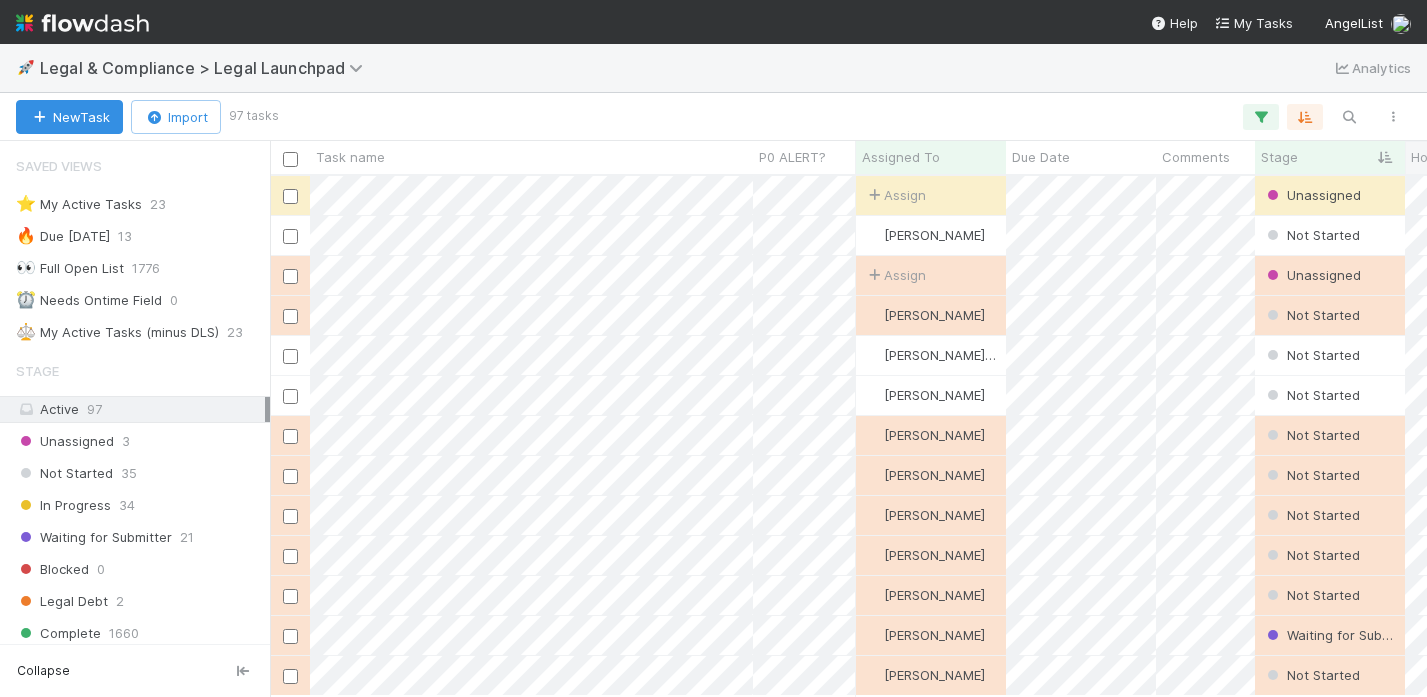 scroll, scrollTop: 0, scrollLeft: 1, axis: horizontal 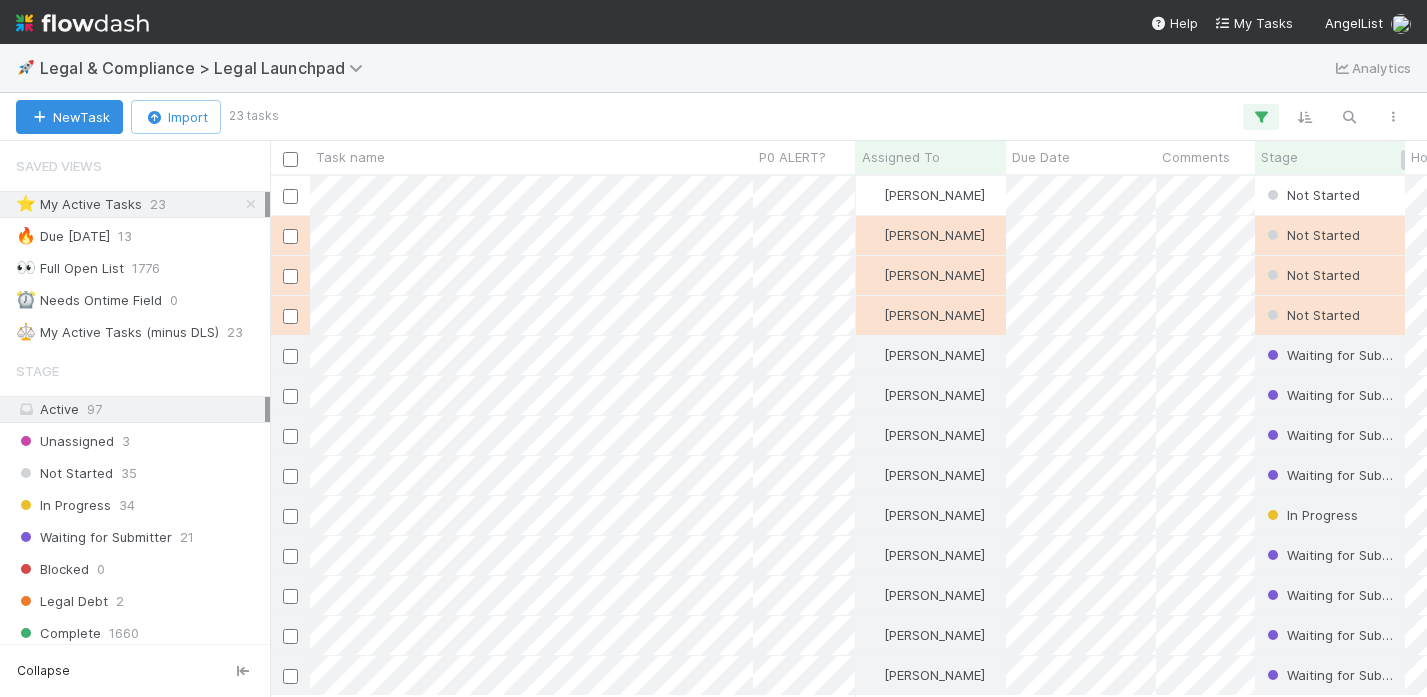 click on "Stage" at bounding box center [1330, 157] 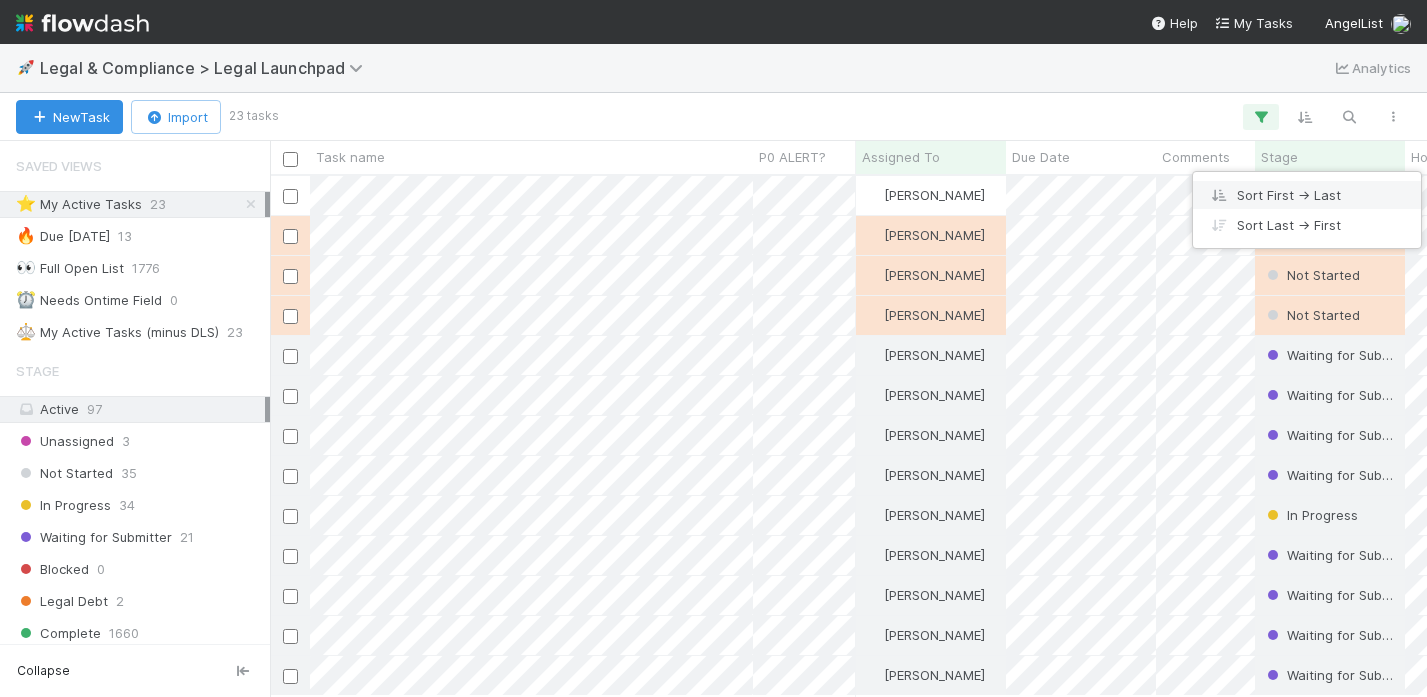 click on "Sort First → Last" at bounding box center [1307, 195] 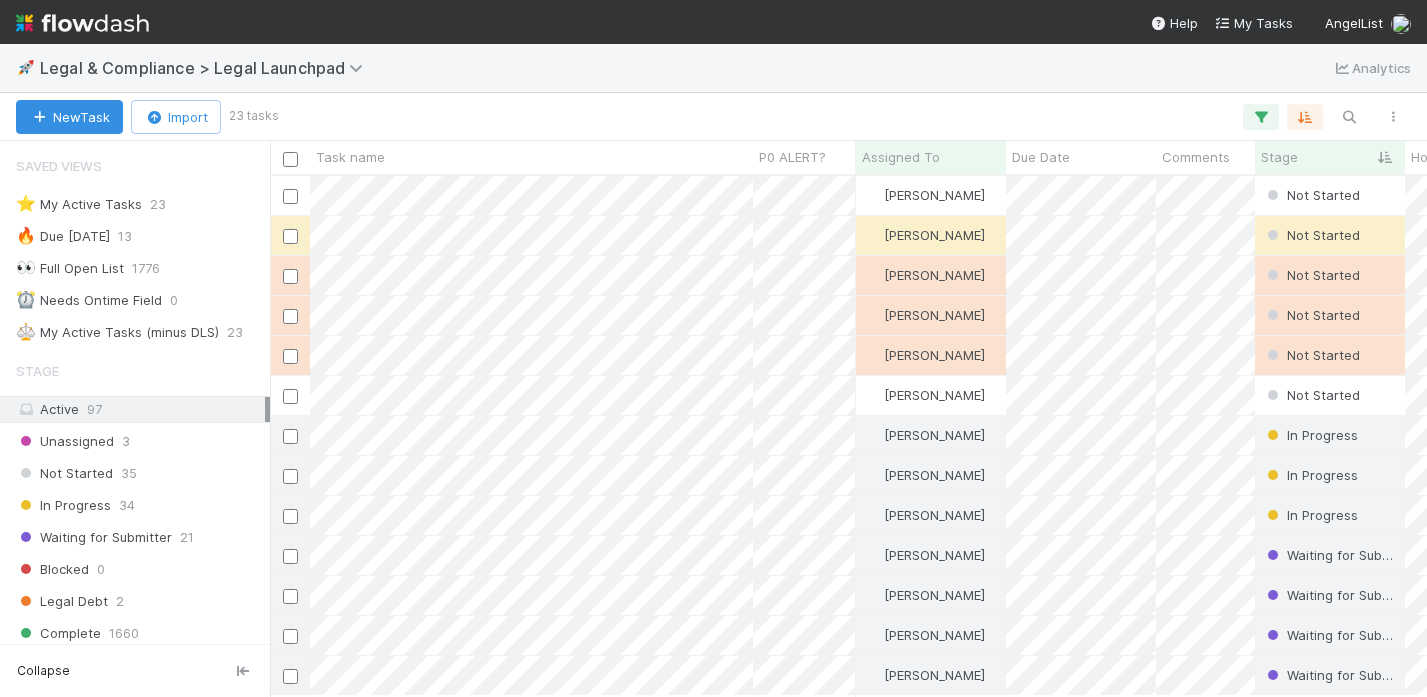 scroll, scrollTop: 0, scrollLeft: 1, axis: horizontal 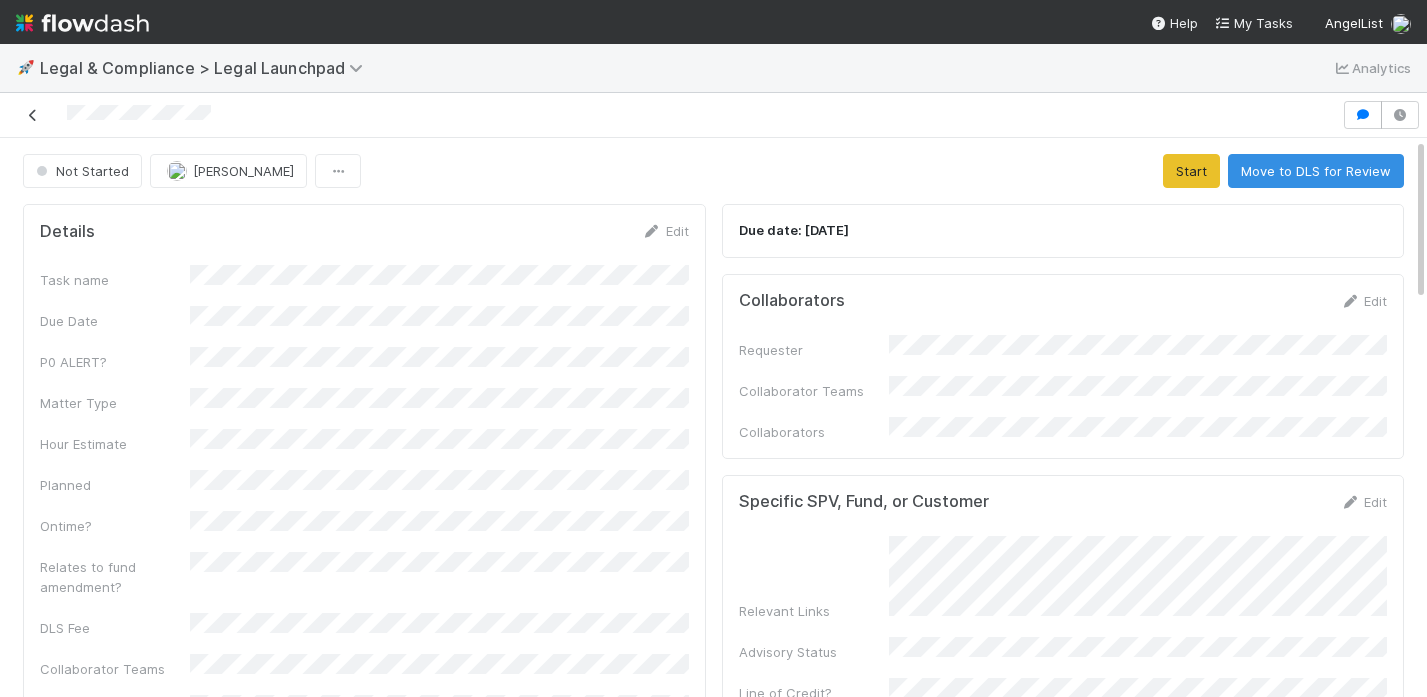 drag, startPoint x: 313, startPoint y: 117, endPoint x: 36, endPoint y: 113, distance: 277.02887 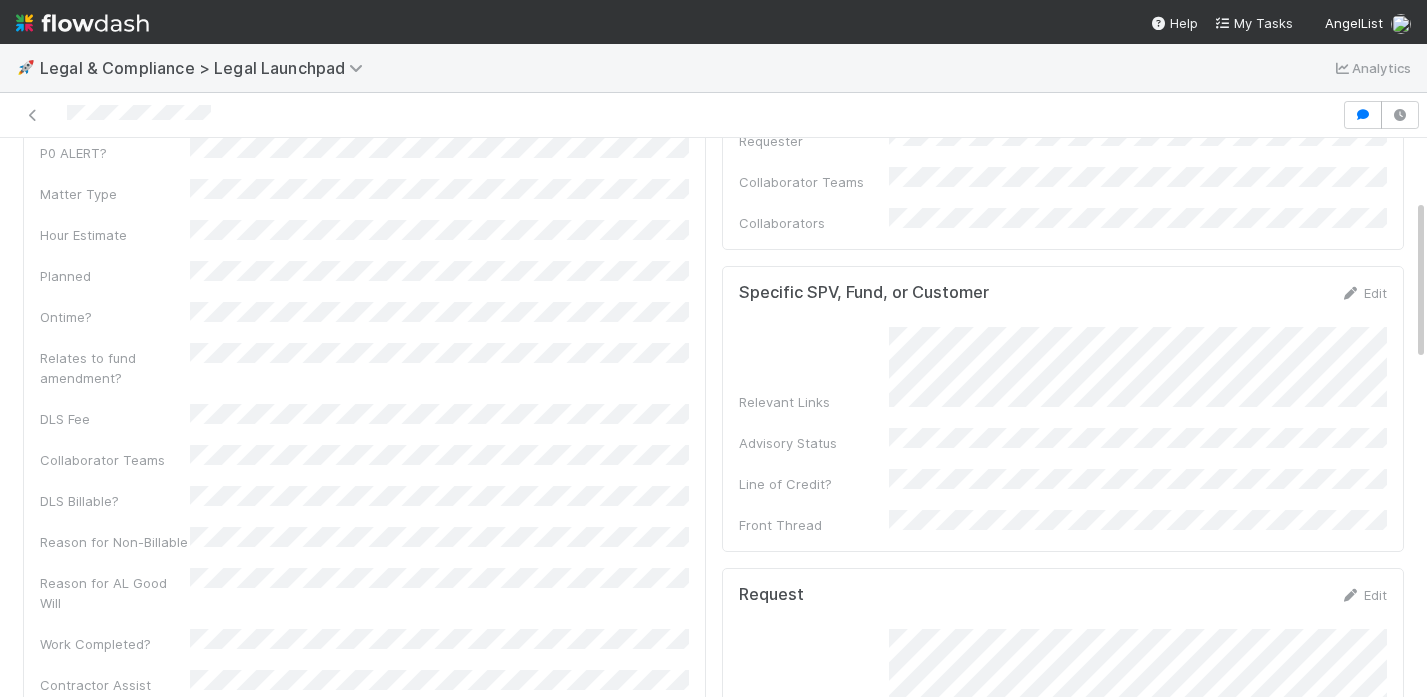 scroll, scrollTop: 176, scrollLeft: 0, axis: vertical 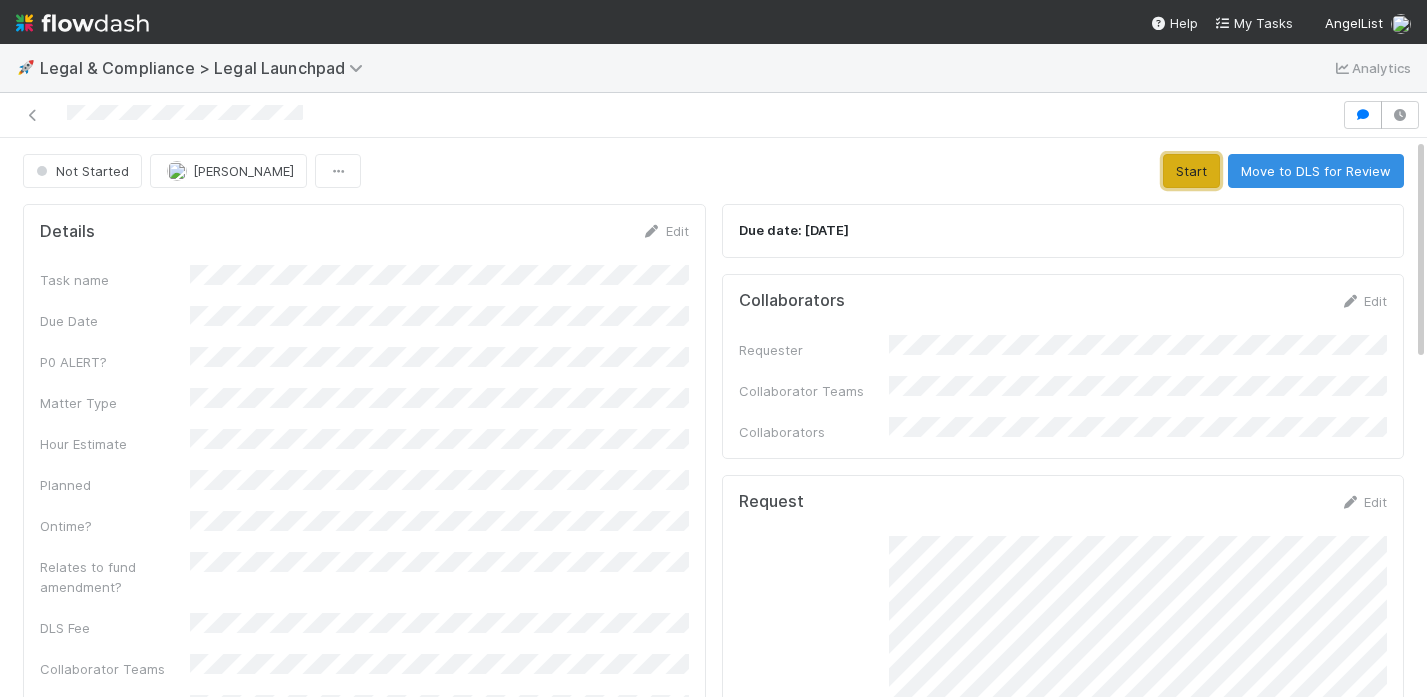 click on "Start" at bounding box center [1191, 171] 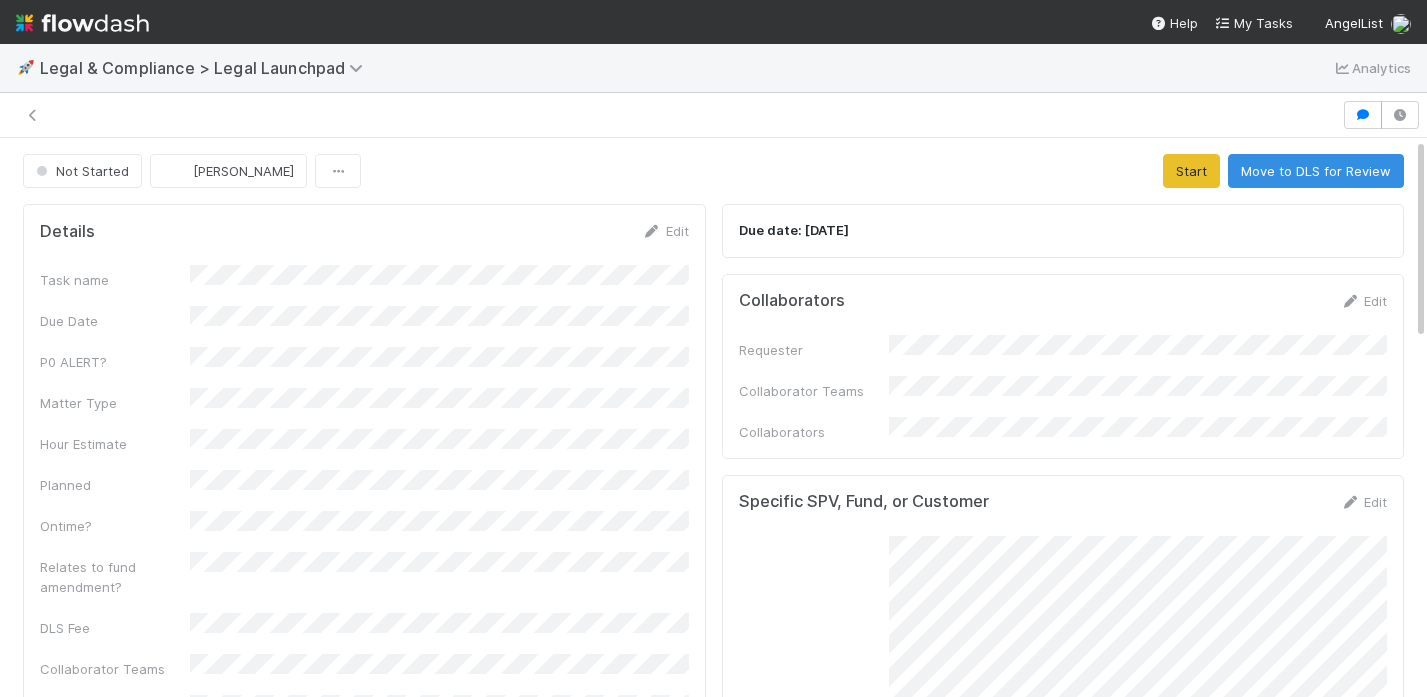 scroll, scrollTop: 0, scrollLeft: 0, axis: both 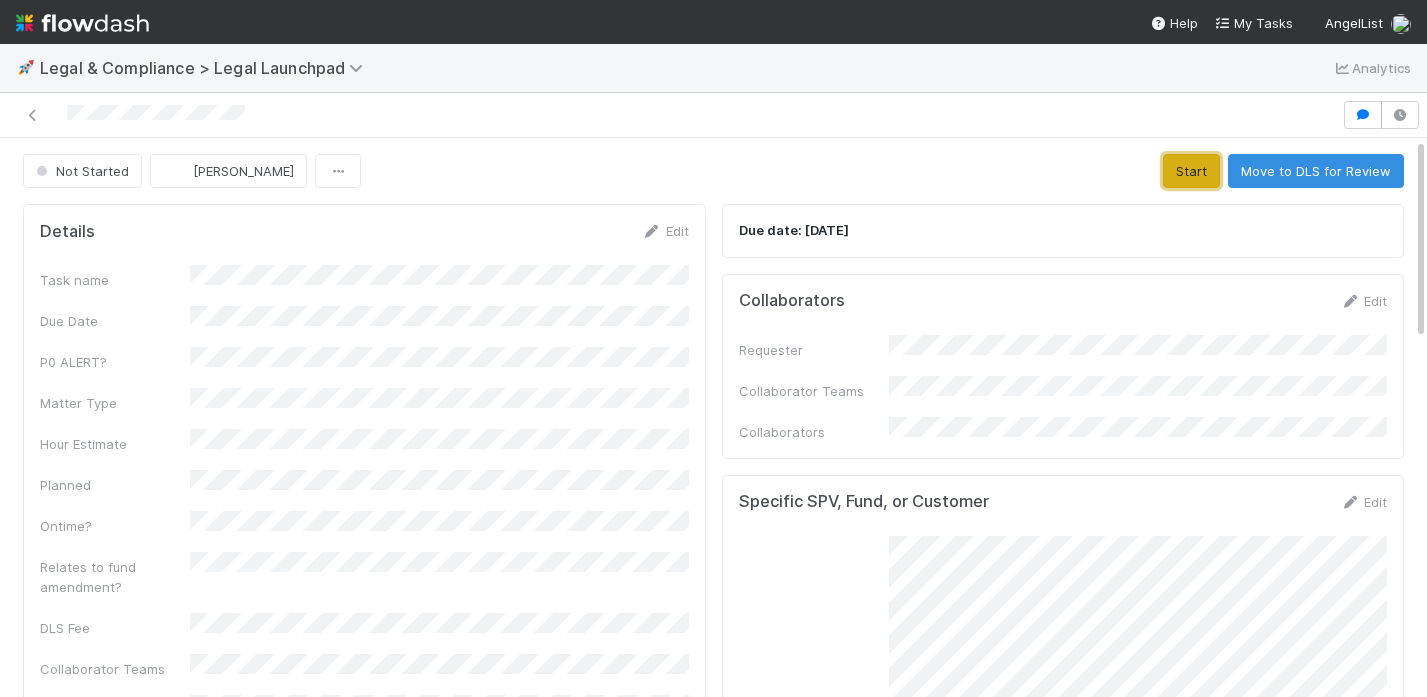 click on "Start" at bounding box center (1191, 171) 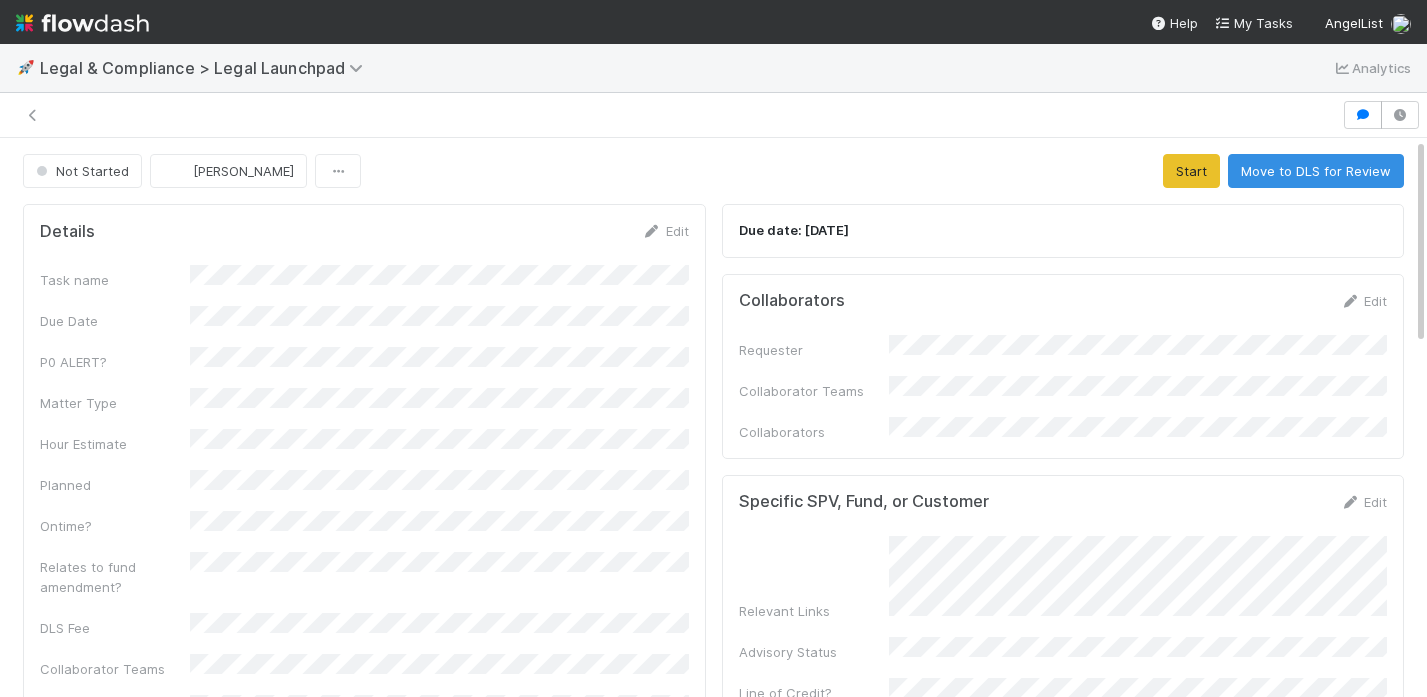 scroll, scrollTop: 0, scrollLeft: 0, axis: both 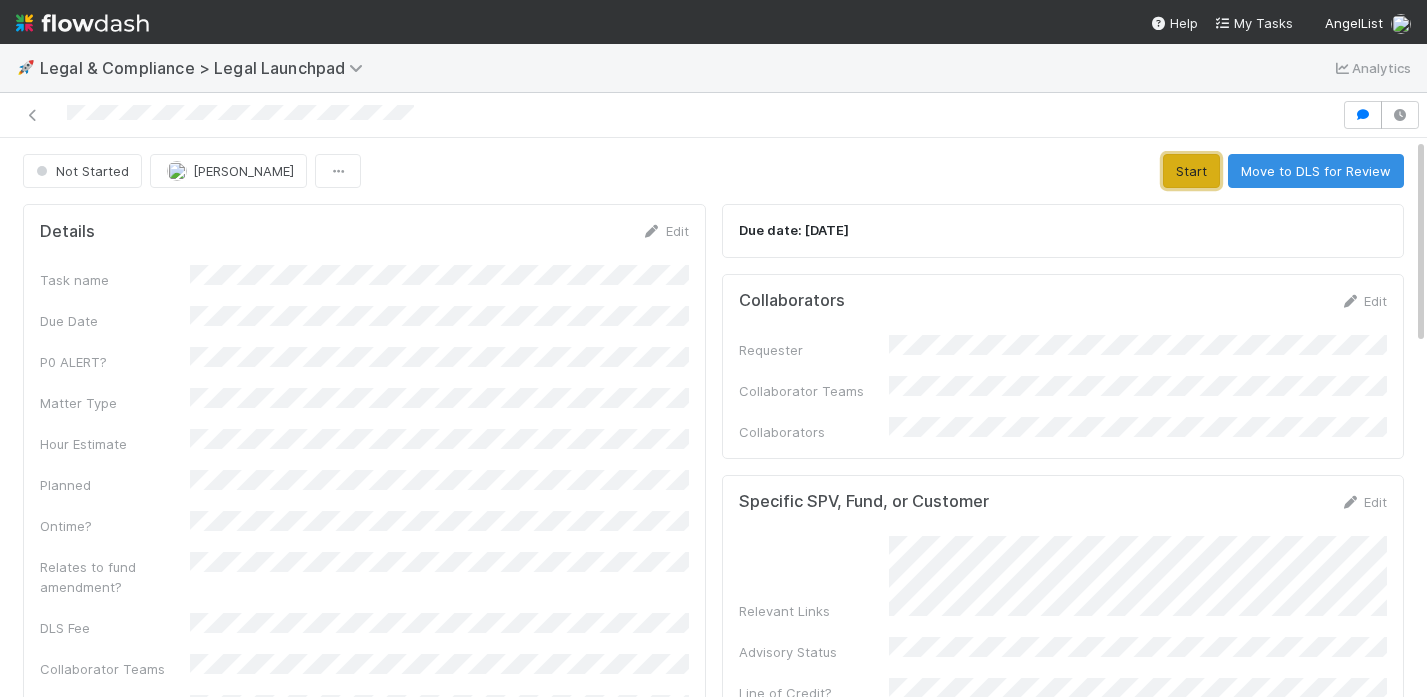 drag, startPoint x: 1184, startPoint y: 167, endPoint x: 1095, endPoint y: 137, distance: 93.92018 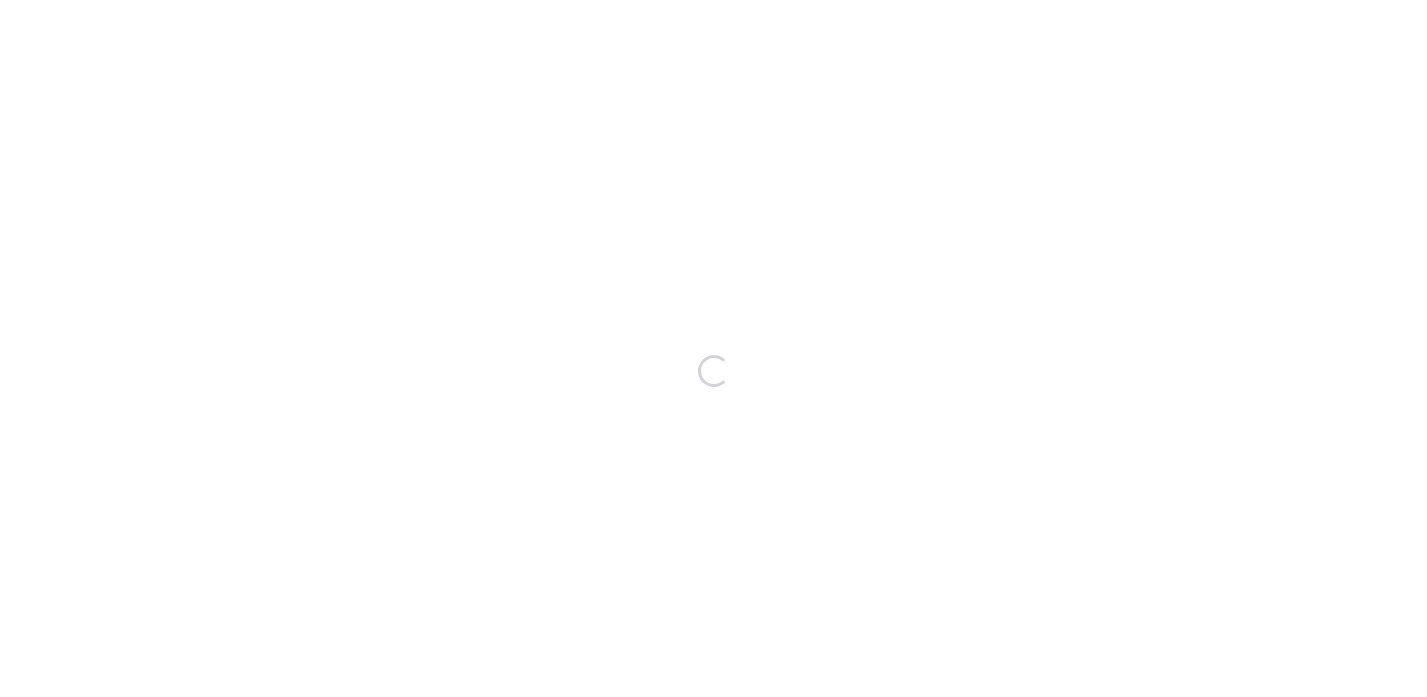 scroll, scrollTop: 0, scrollLeft: 0, axis: both 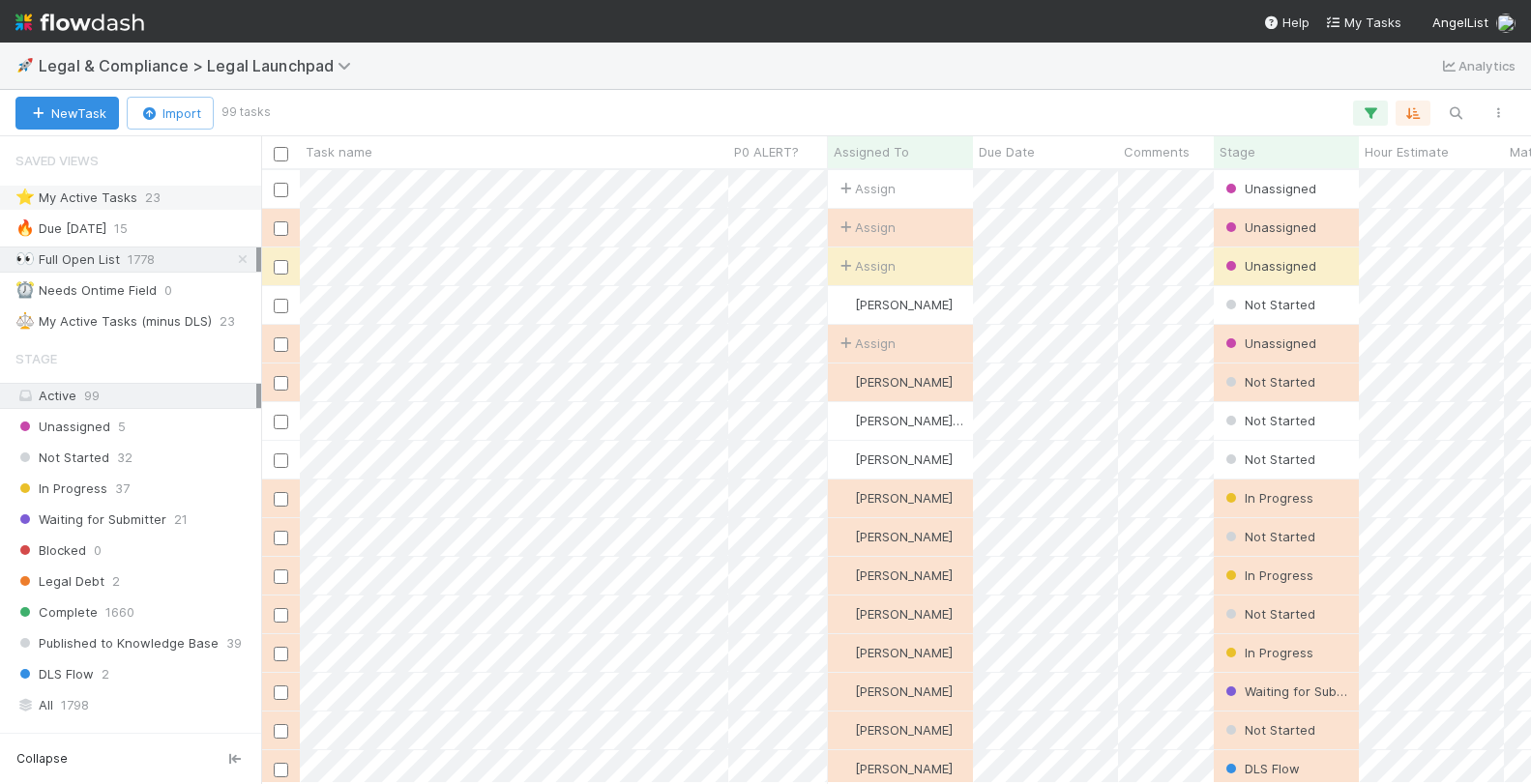 click on "⭐ My Active Tasks" at bounding box center [76, 197] 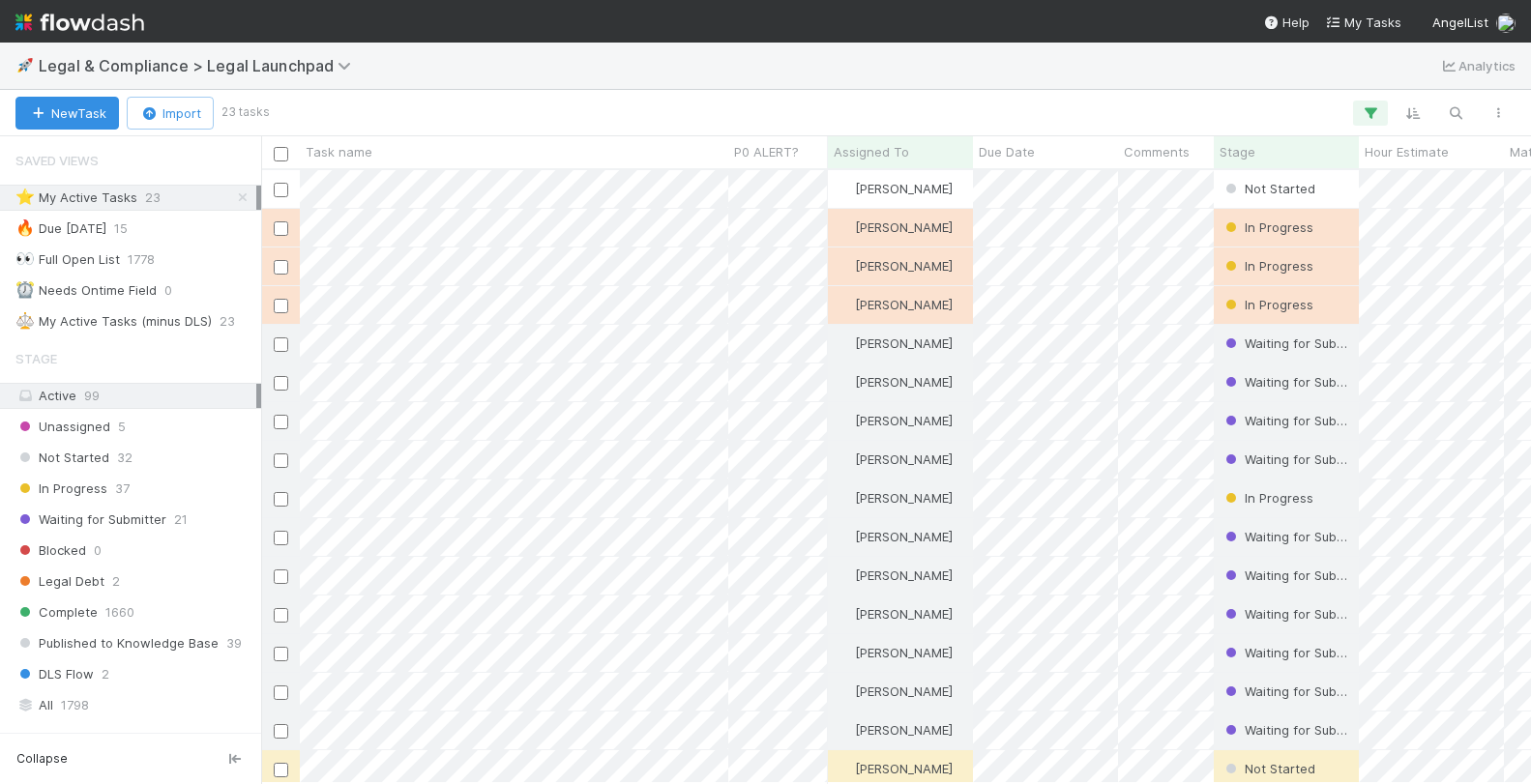 scroll, scrollTop: 0, scrollLeft: 1, axis: horizontal 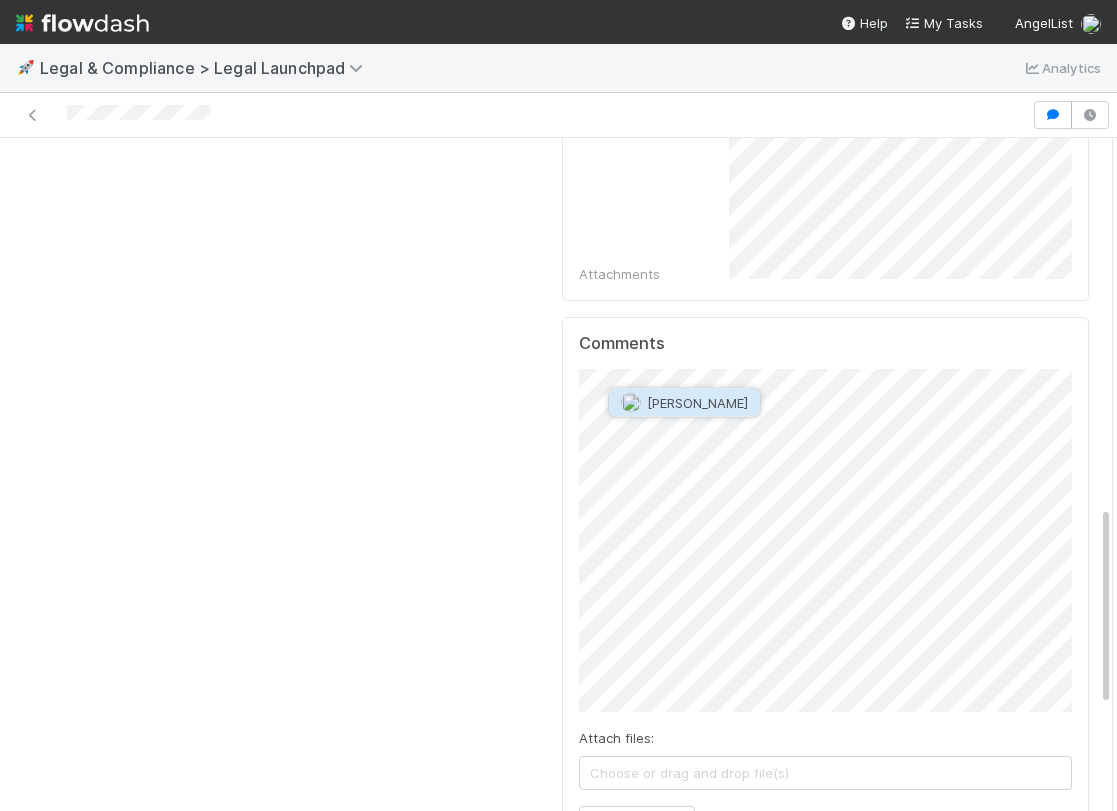 click on "Jonah Lecker" at bounding box center (697, 403) 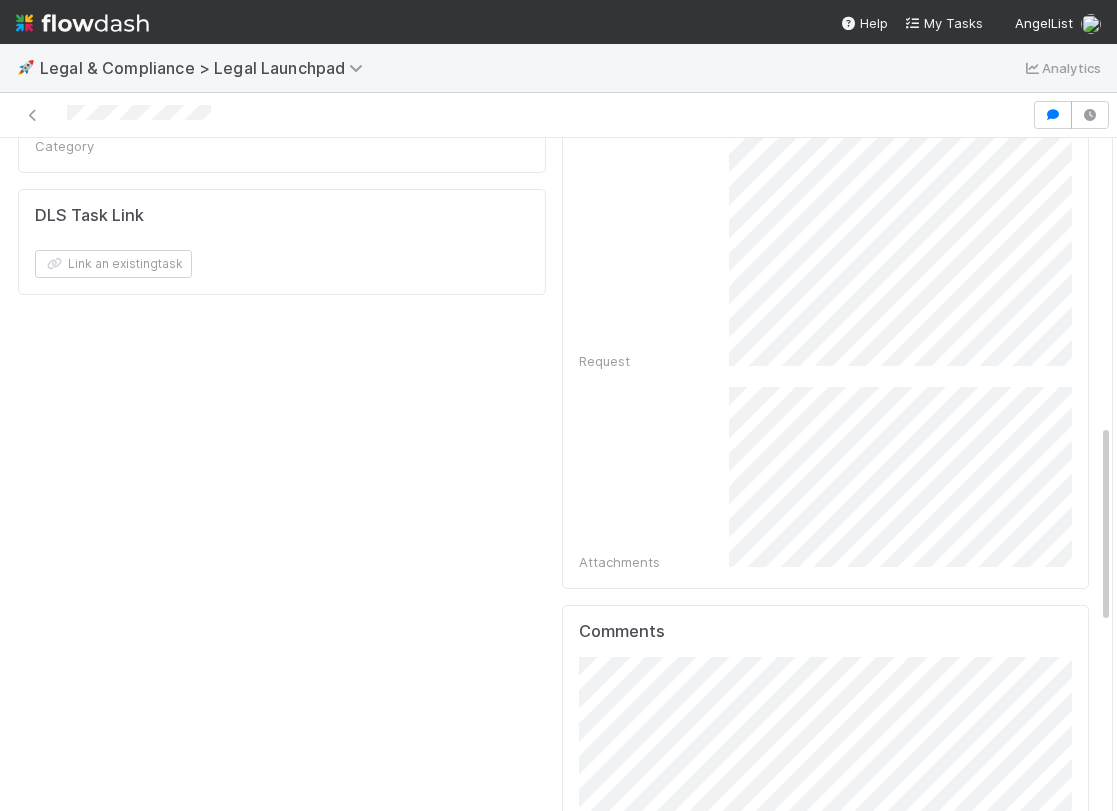 scroll, scrollTop: 1019, scrollLeft: 0, axis: vertical 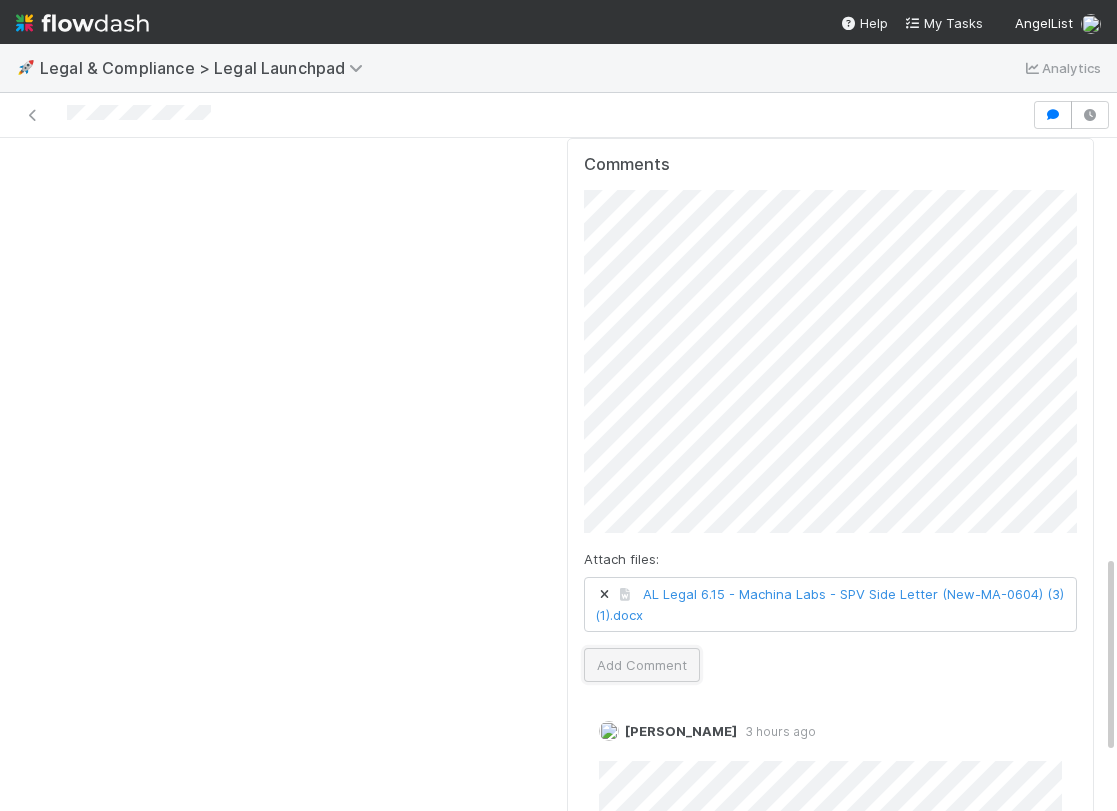 click on "Add Comment" at bounding box center [642, 665] 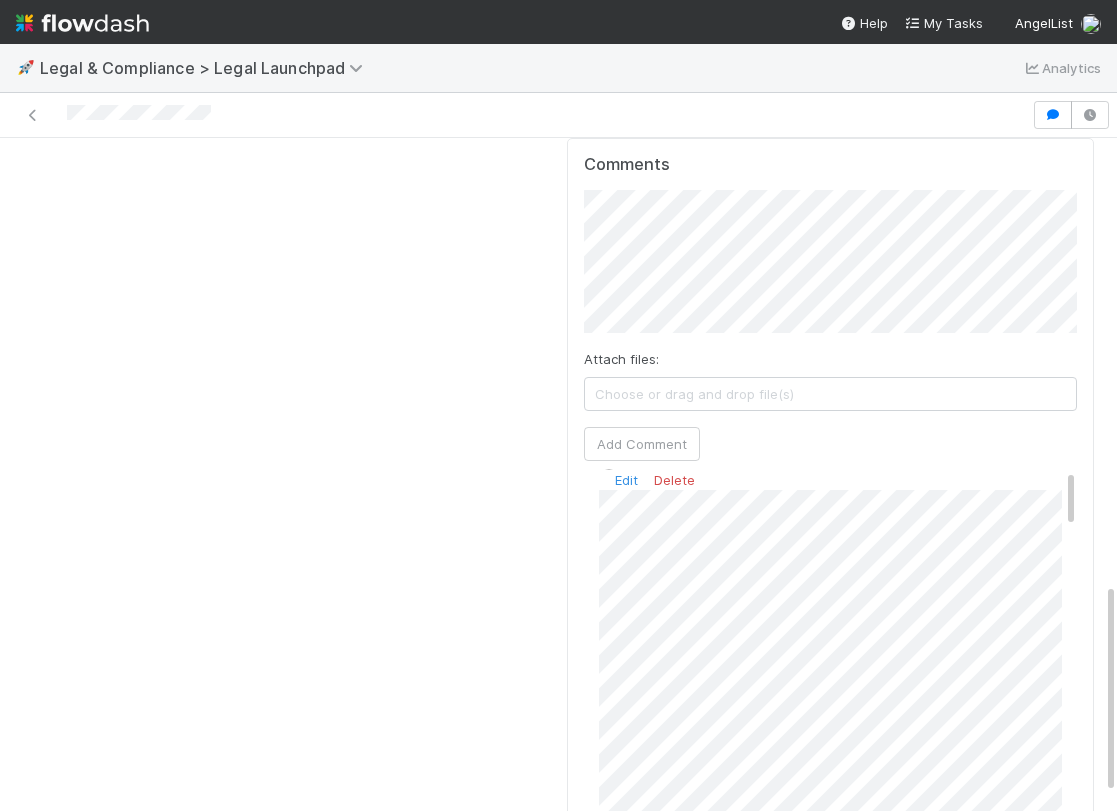 scroll, scrollTop: 0, scrollLeft: 0, axis: both 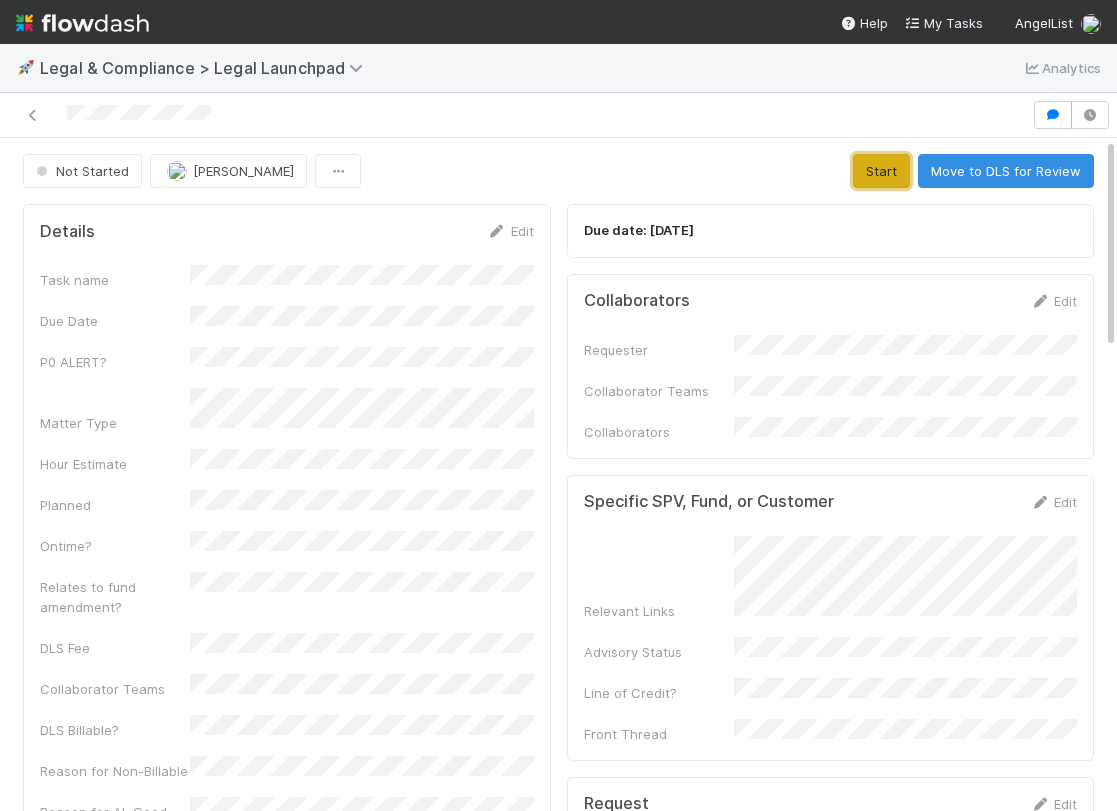click on "Start" at bounding box center [881, 171] 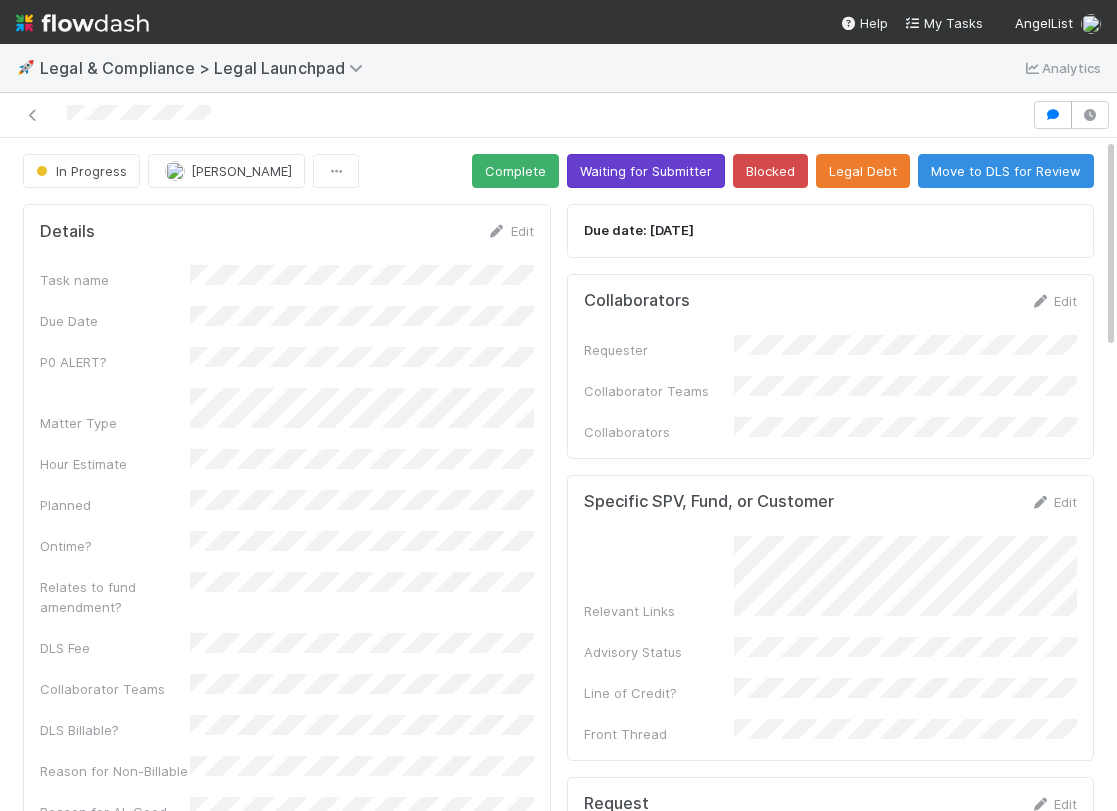 click on "In Progress Scarlett Grabowska Complete Waiting for Submitter Blocked Legal Debt Move to DLS for Review Details Edit Task name  Due Date  P0 ALERT?  Matter Type  Hour Estimate  Planned  Ontime?  Relates to fund amendment?  DLS Fee  Collaborator Teams  DLS Billable?  Reason for Non-Billable  Reason for AL Good Will  Work Completed?  Contractor Assist  CRM Action Item ID  Legal Services Edit Legal Services Category  DLS Task Link   Link an existing  task Due date: 7/16/2025 Collaborators Edit Requester  Collaborator Teams  Collaborators  Specific SPV, Fund, or Customer Edit Relevant Links  Advisory Status  Line of Credit?  Front Thread  Request Edit Request  Attachments  Comments Attach files: Choose or drag and drop file(s) Add Comment Scarlett Grabowska 10 seconds ago   Edit Delete Scarlett Grabowska 3 hours ago   Edit Delete" at bounding box center (558, 1239) 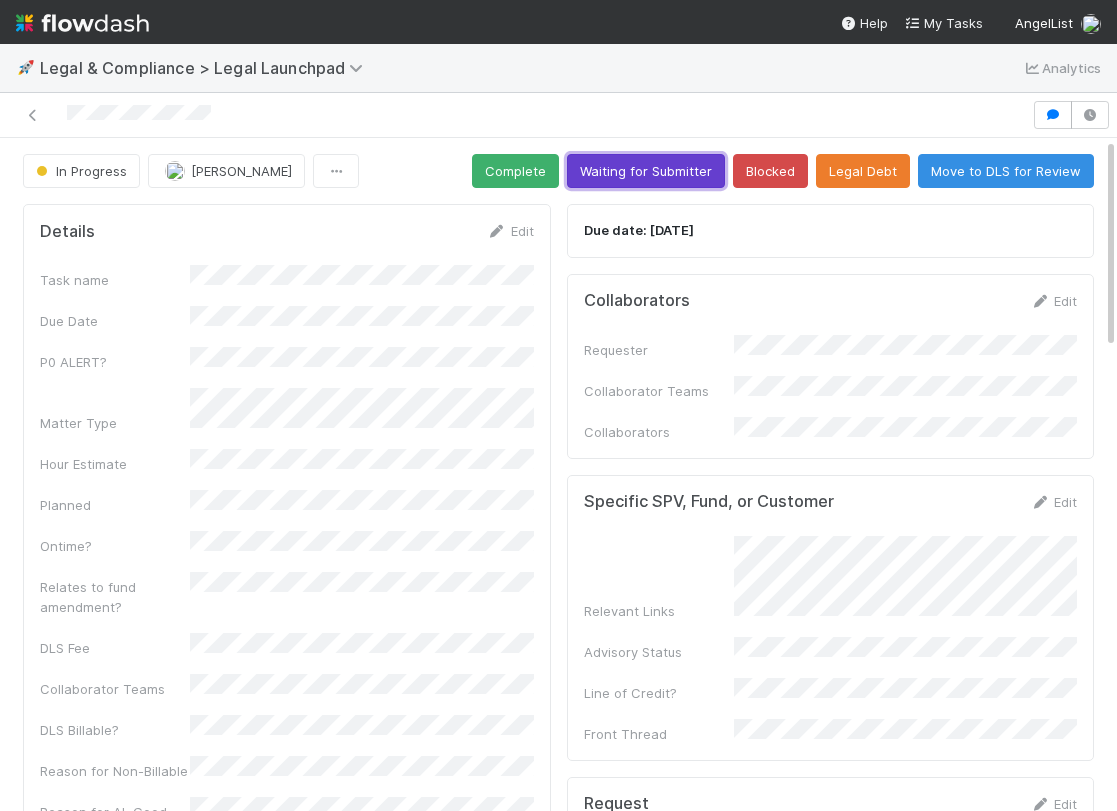 click on "Waiting for Submitter" at bounding box center [646, 171] 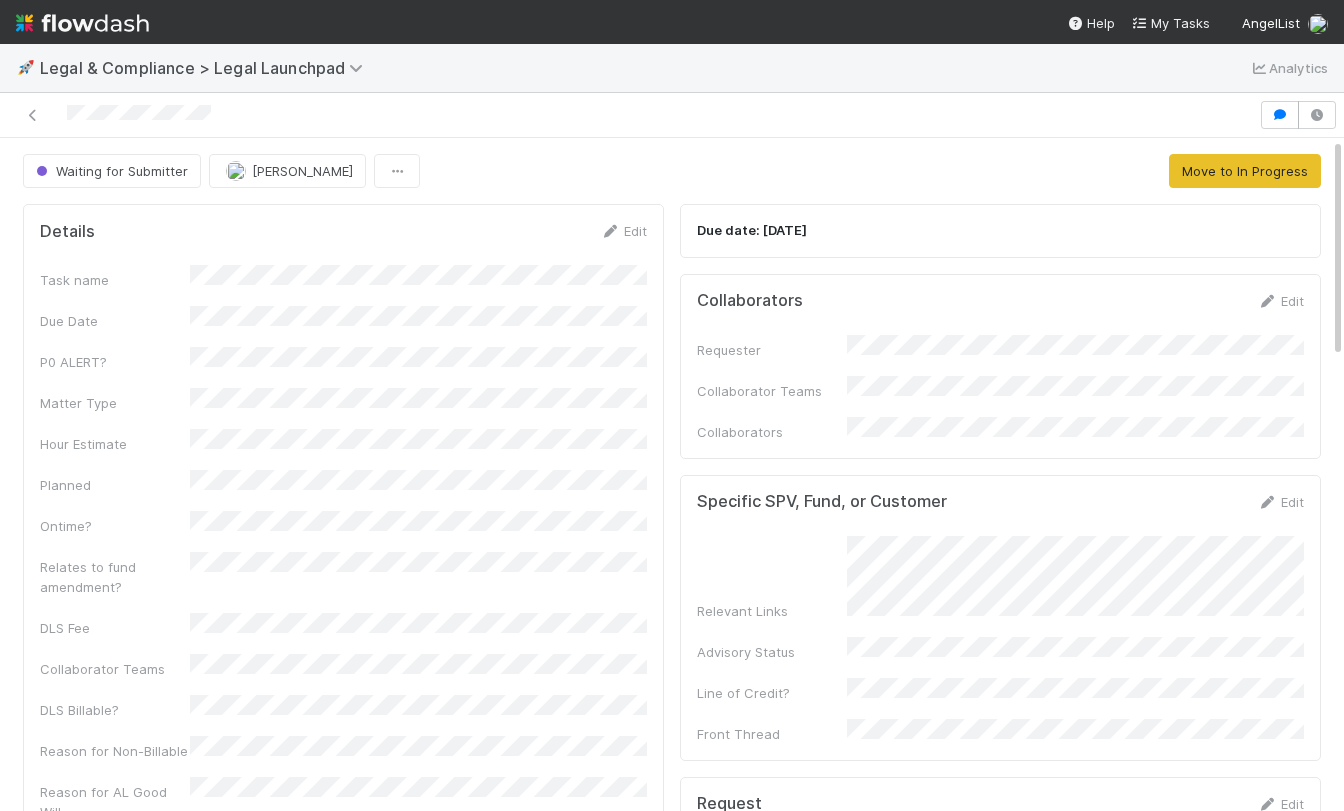 click at bounding box center (629, 115) 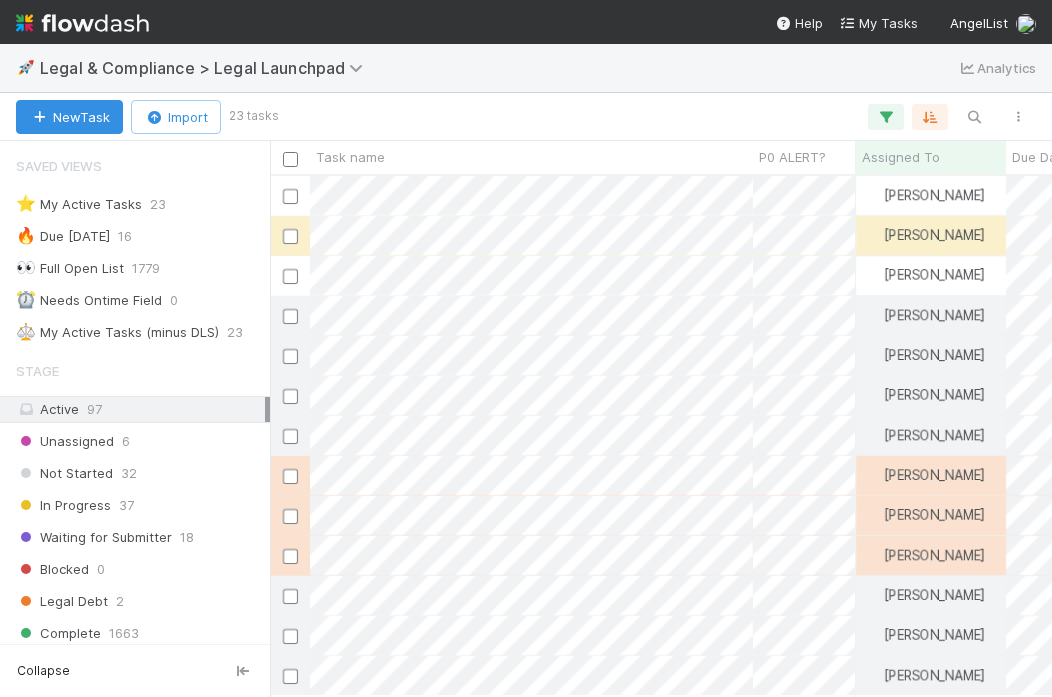 scroll, scrollTop: 0, scrollLeft: 0, axis: both 